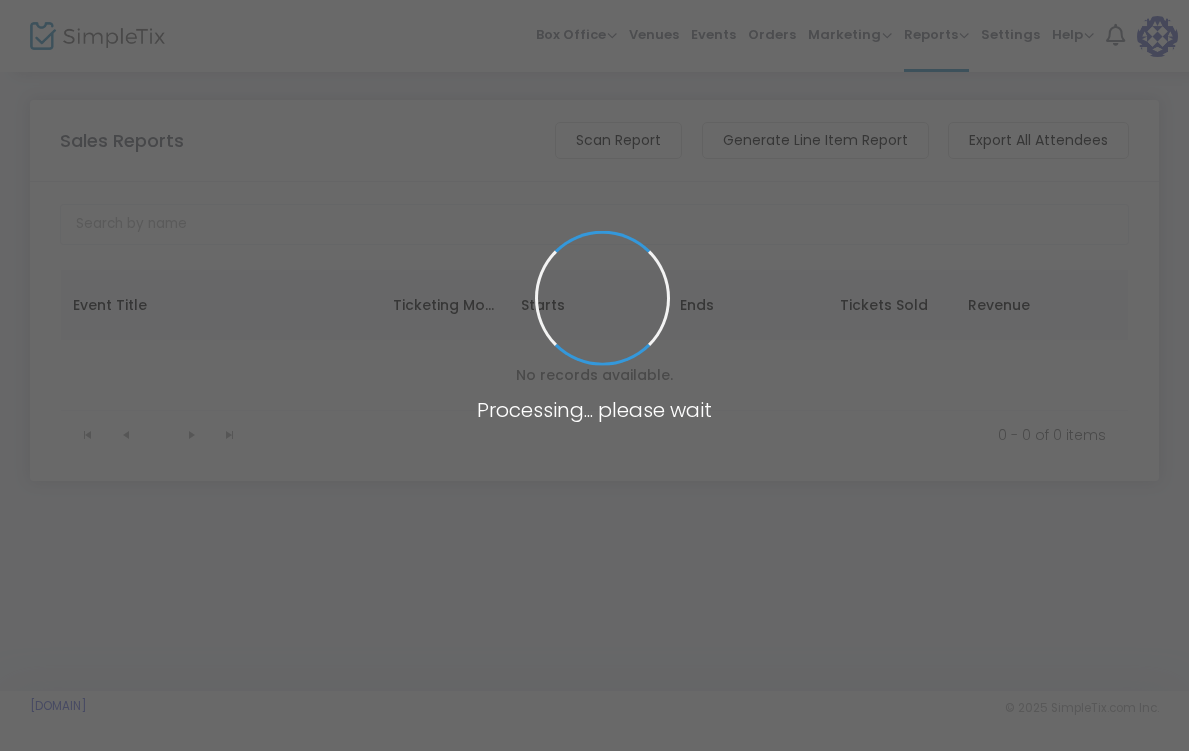 scroll, scrollTop: 0, scrollLeft: 0, axis: both 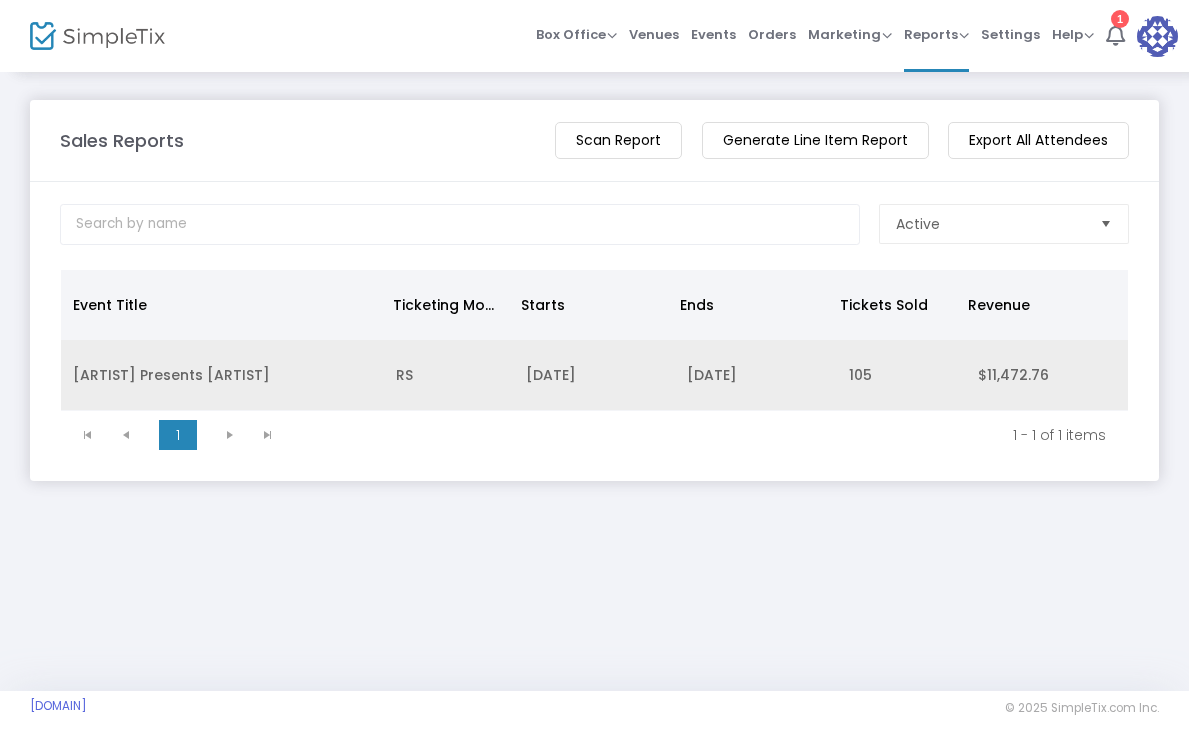 click on "[DATE]" 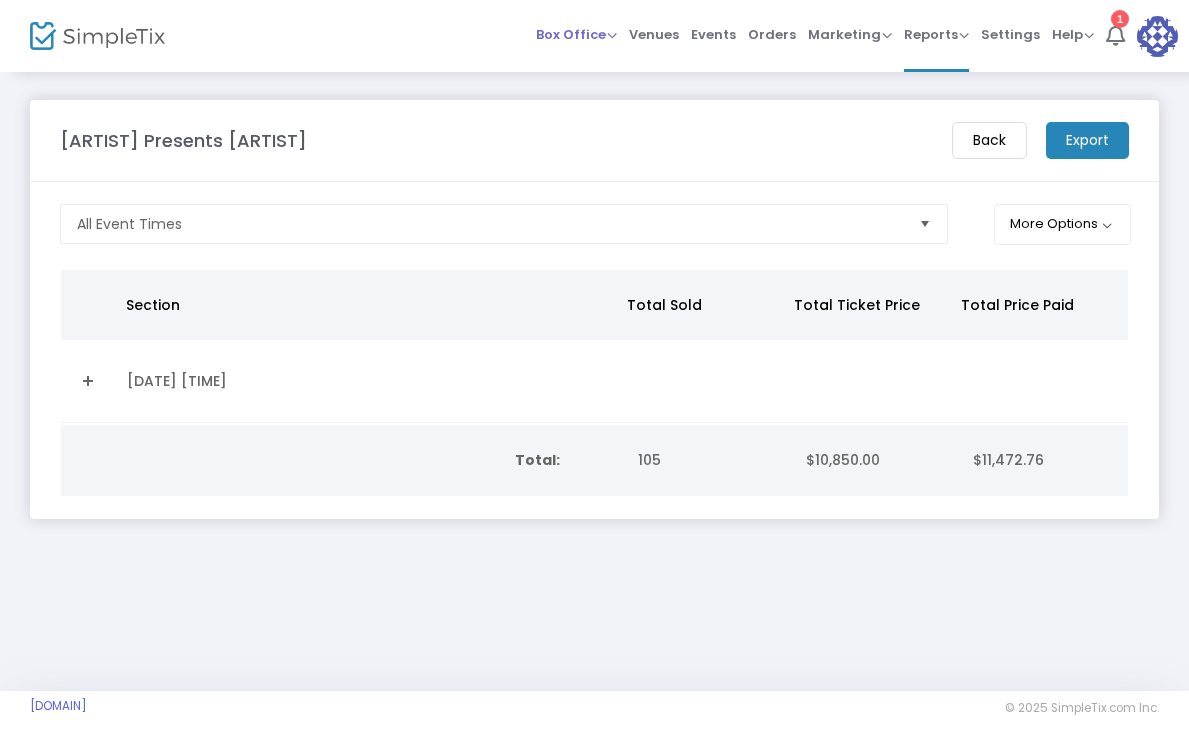 click on "Box Office" at bounding box center (576, 34) 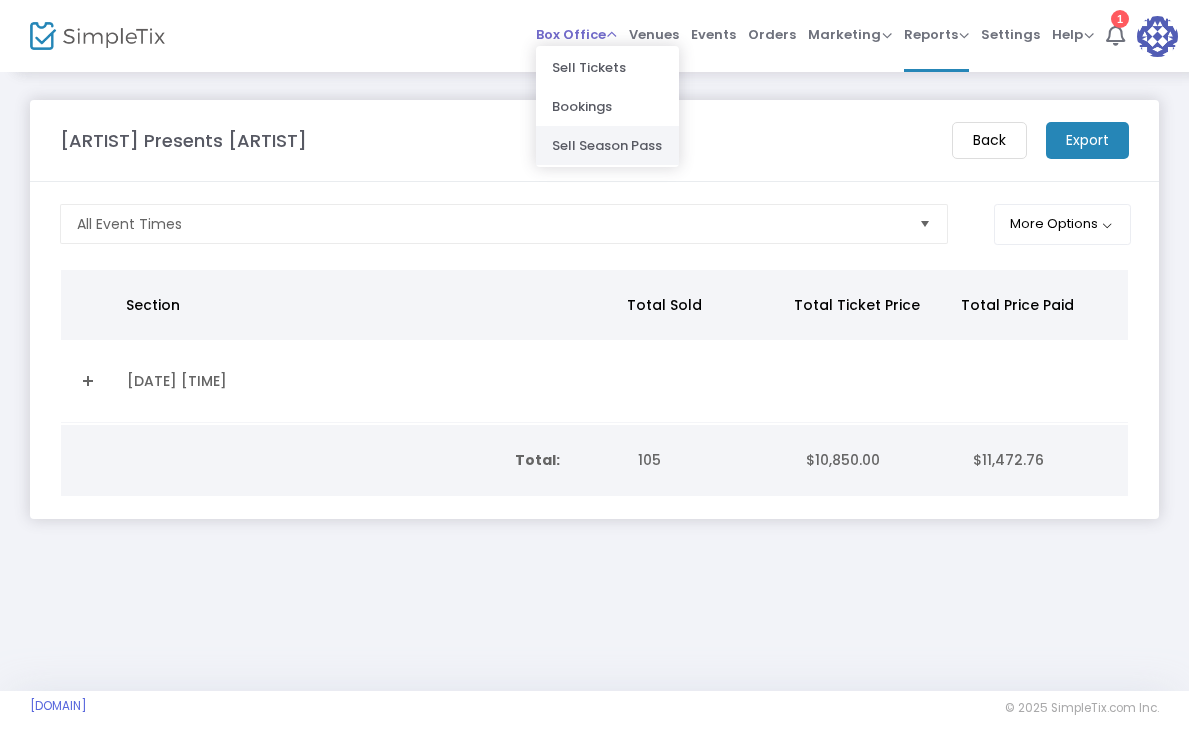 click on "Sell Season Pass" at bounding box center [607, 145] 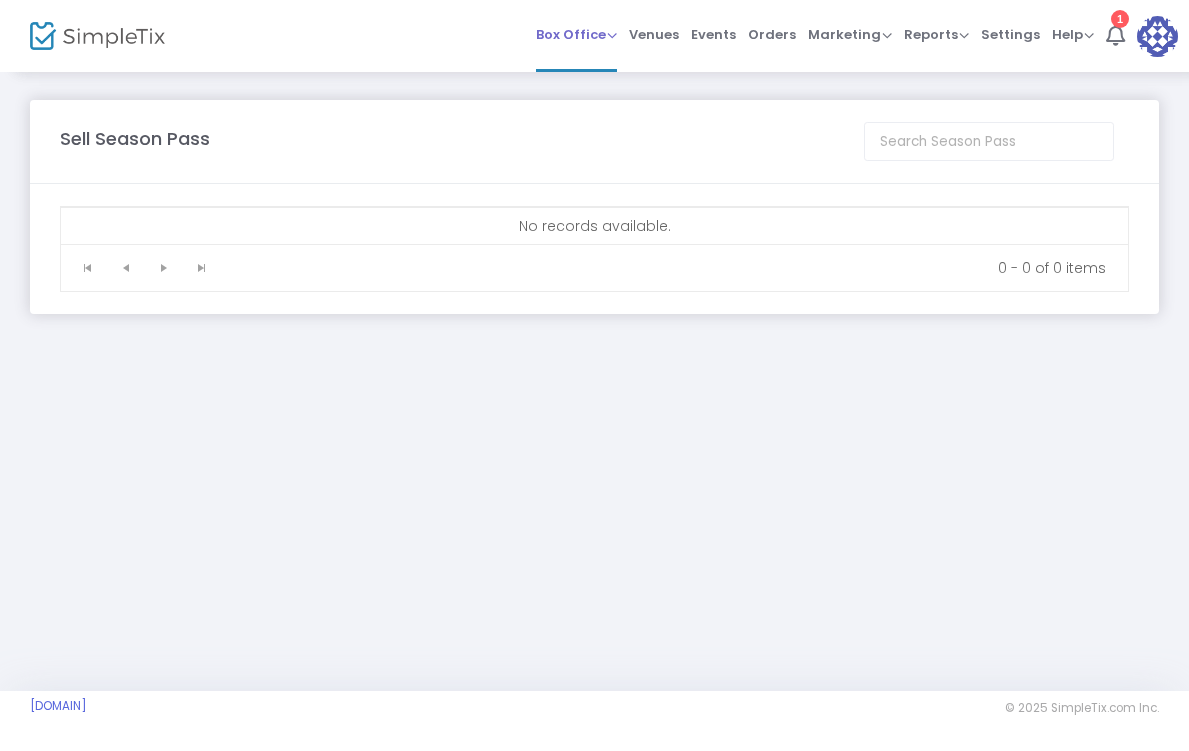 click on "Box Office   Sell Tickets   Bookings   Sell Season Pass" at bounding box center (576, 36) 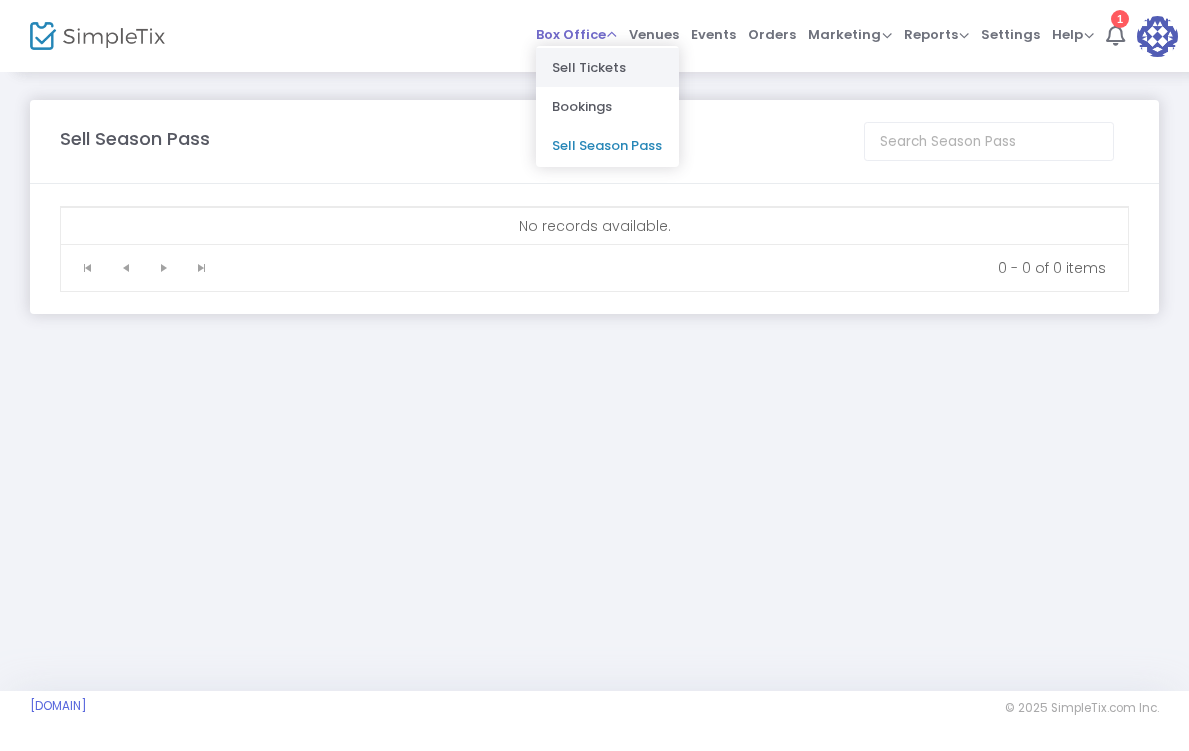 click on "Sell Tickets" at bounding box center [607, 67] 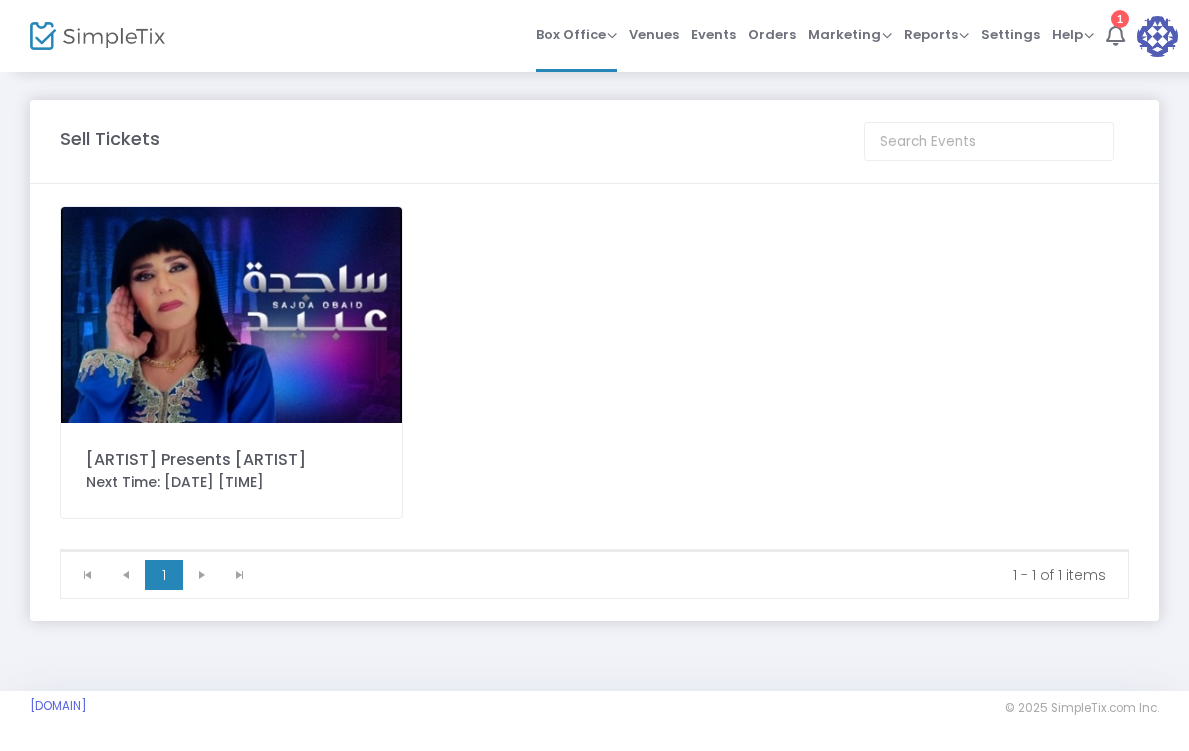 click on "[ARTIST] Presents [ARTIST]" 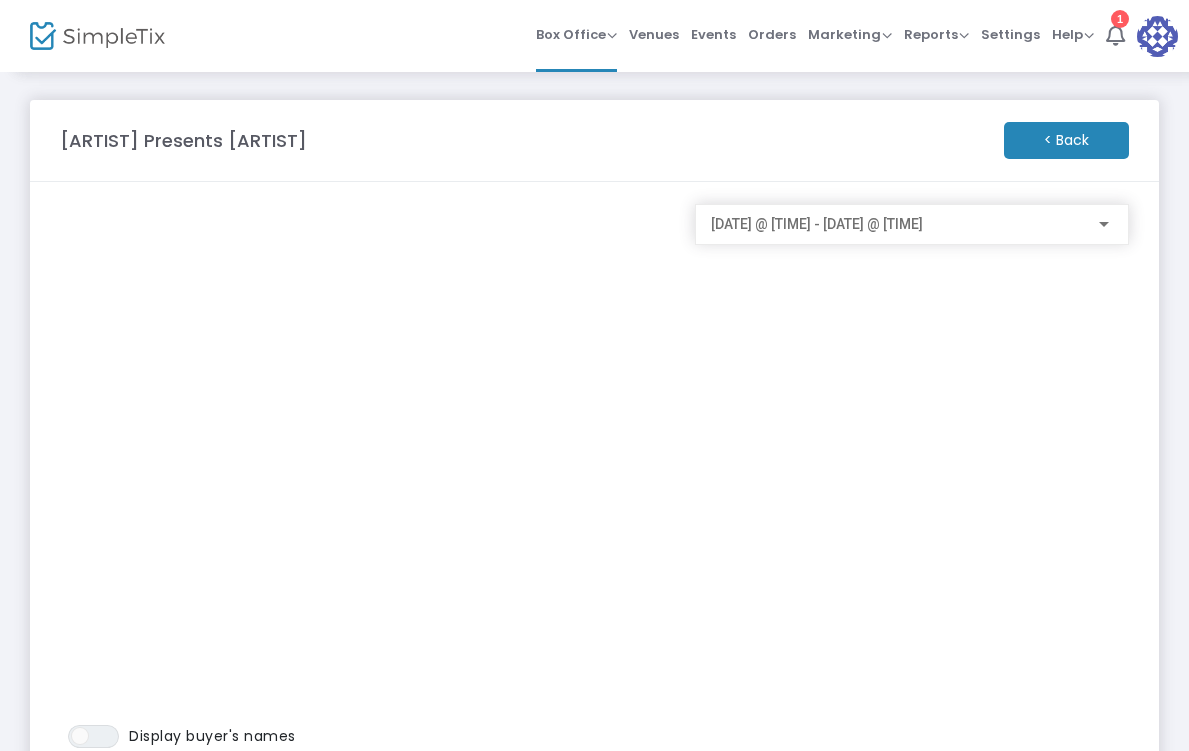 click on "ON OFF  Display buyer's names" 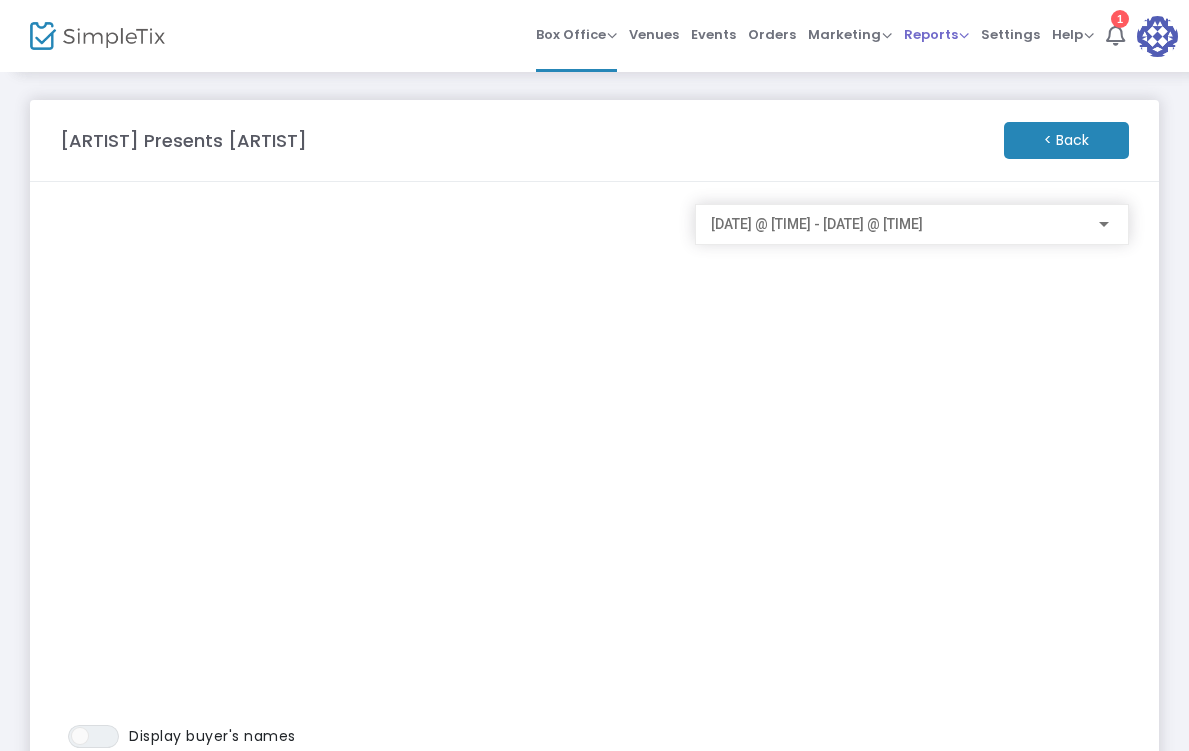 click on "Reports   Analytics   Sales Reports   Download" at bounding box center (936, 35) 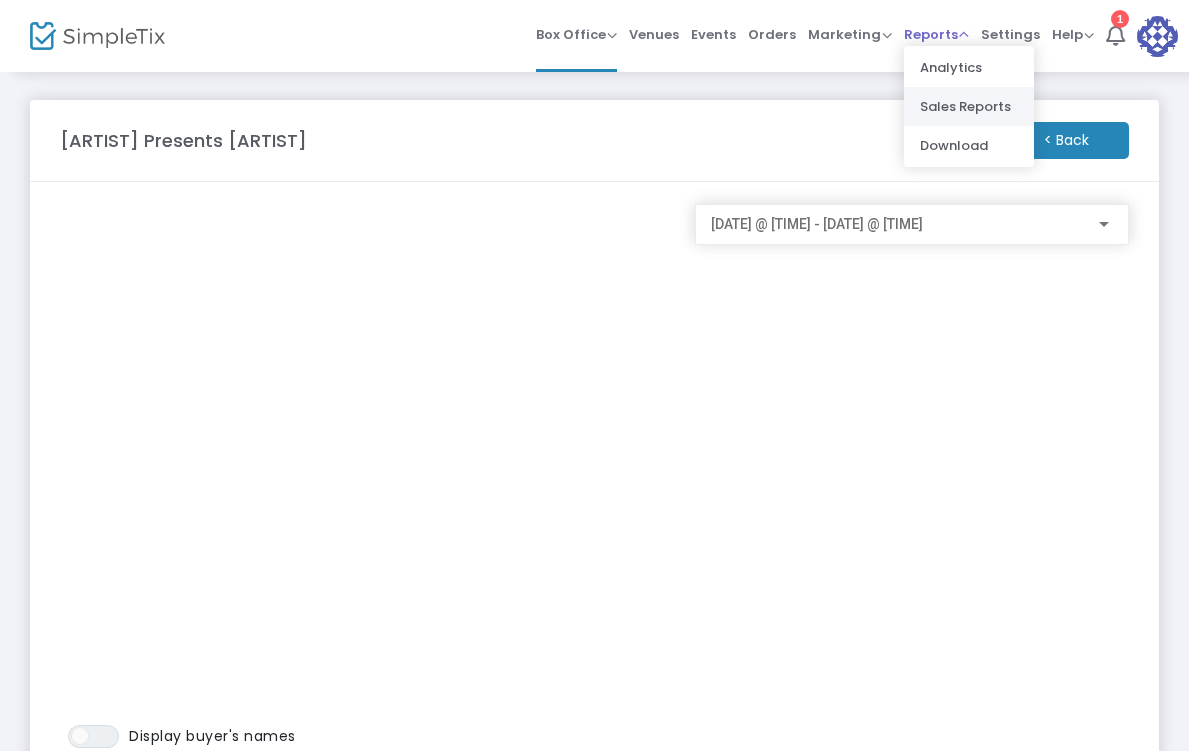 click on "Sales Reports" at bounding box center (969, 106) 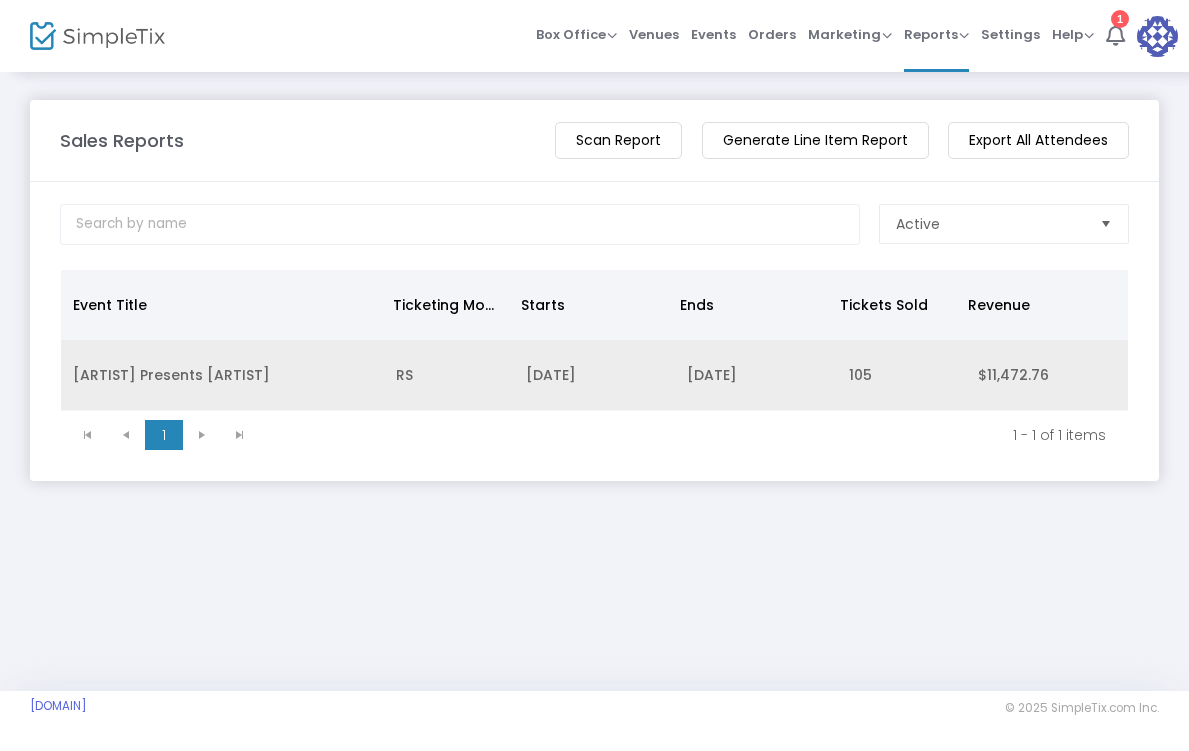 click on "[DATE]" 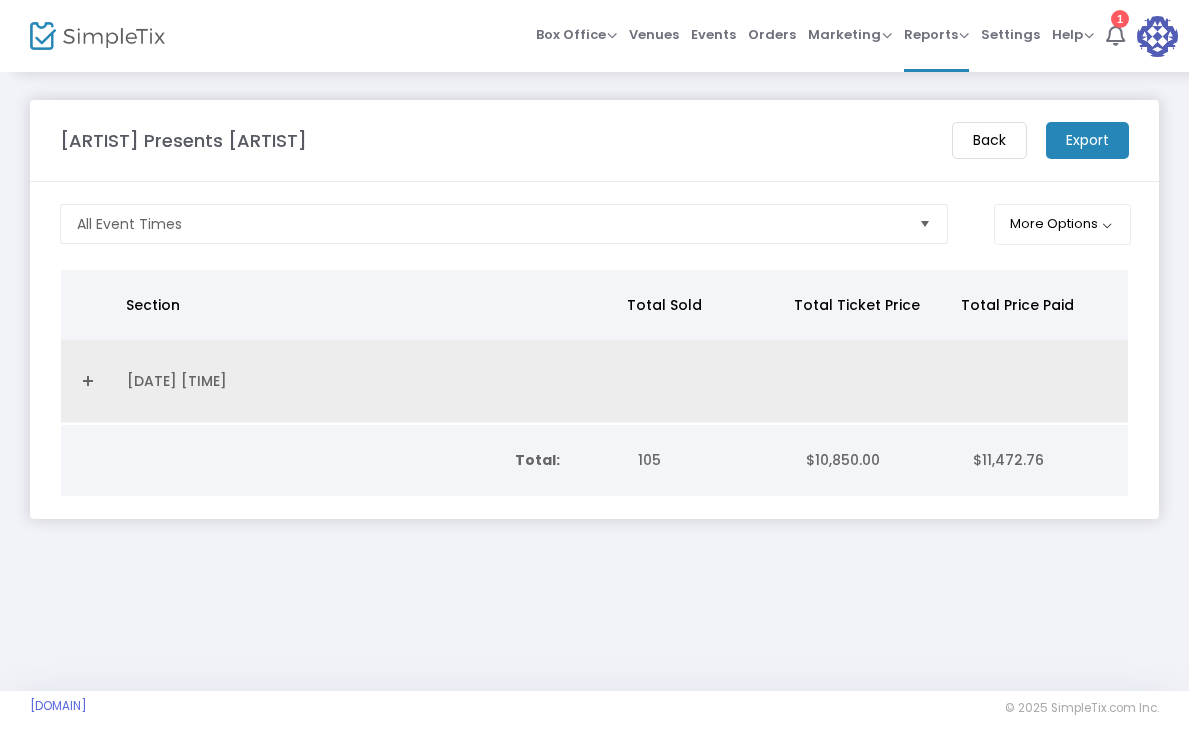 click at bounding box center [706, 381] 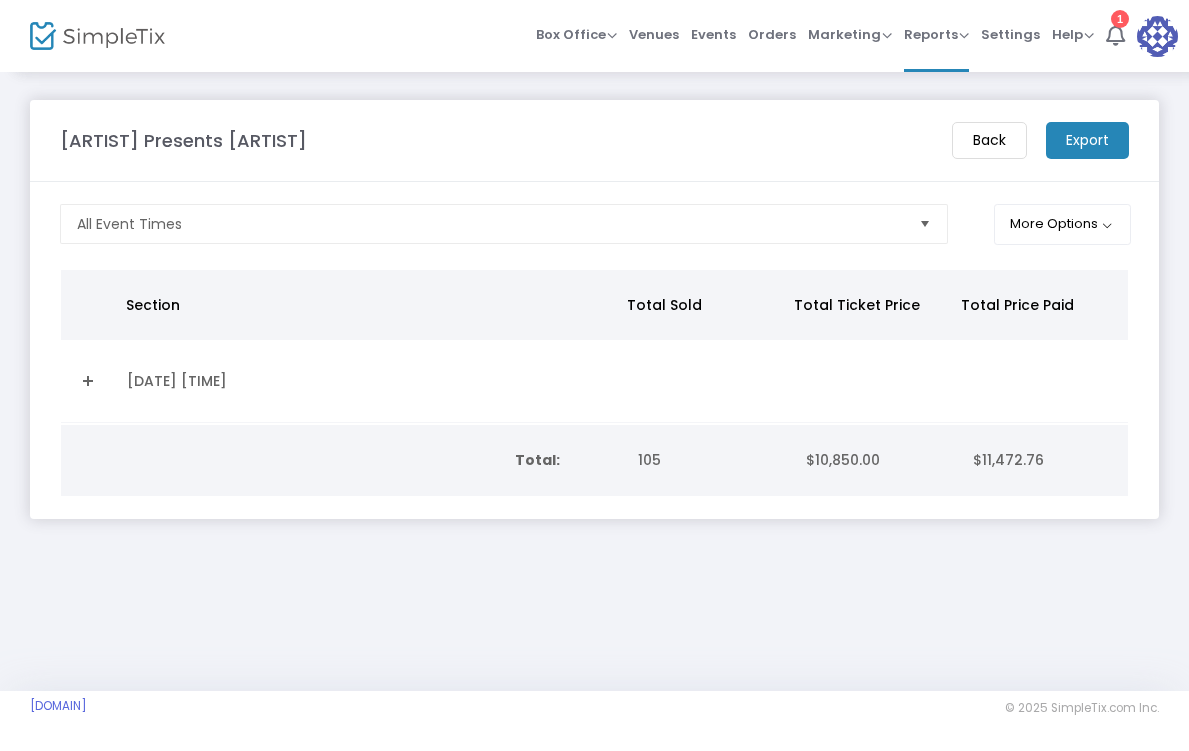 click on "[DATE] [TIME]" at bounding box center [368, 381] 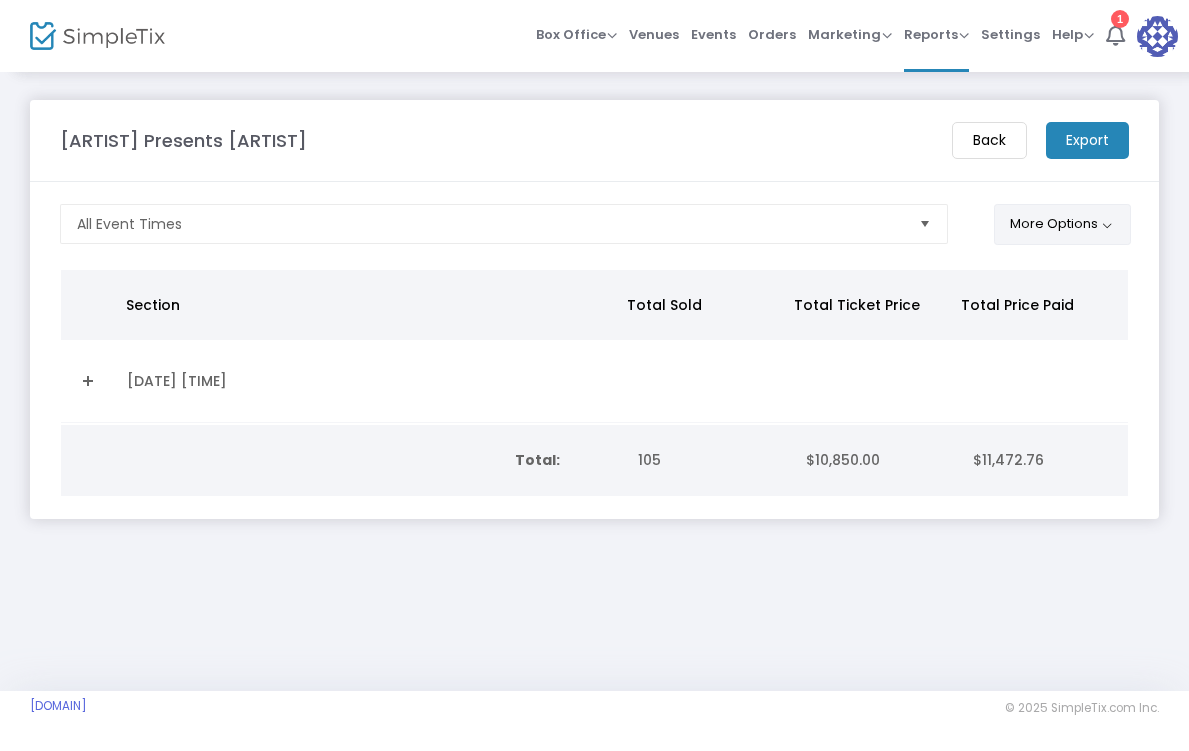click on "More Options" 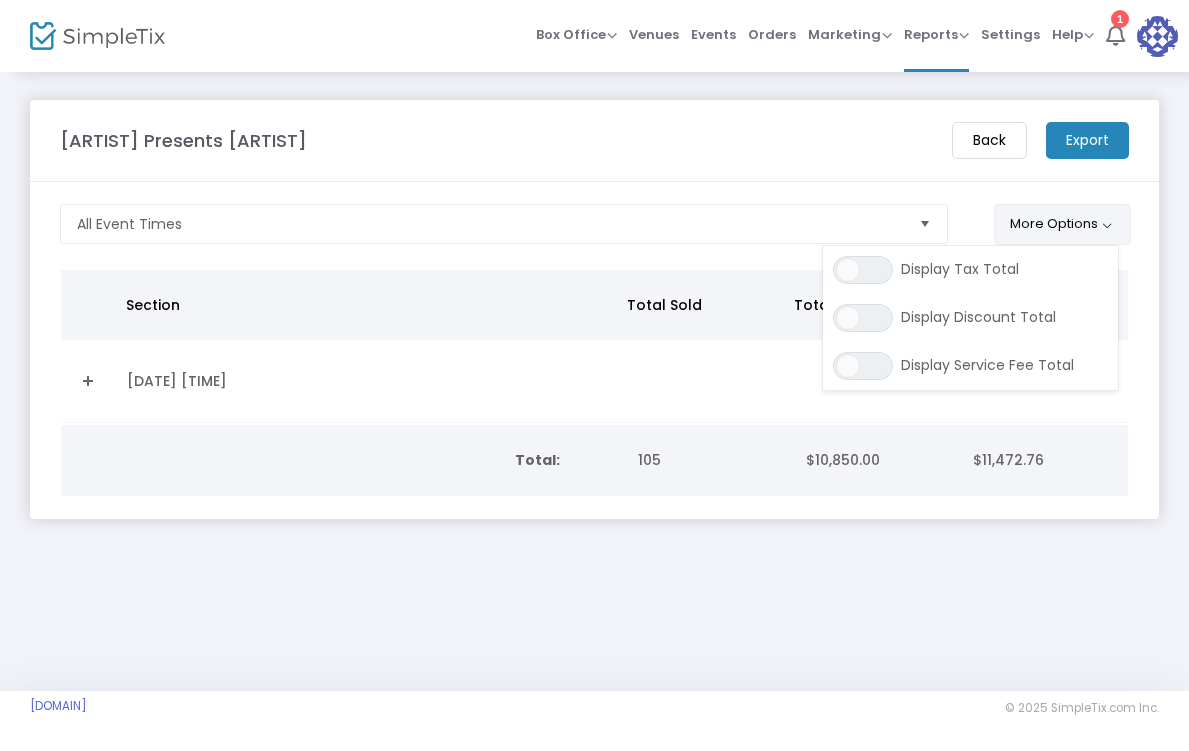 click on "More Options" 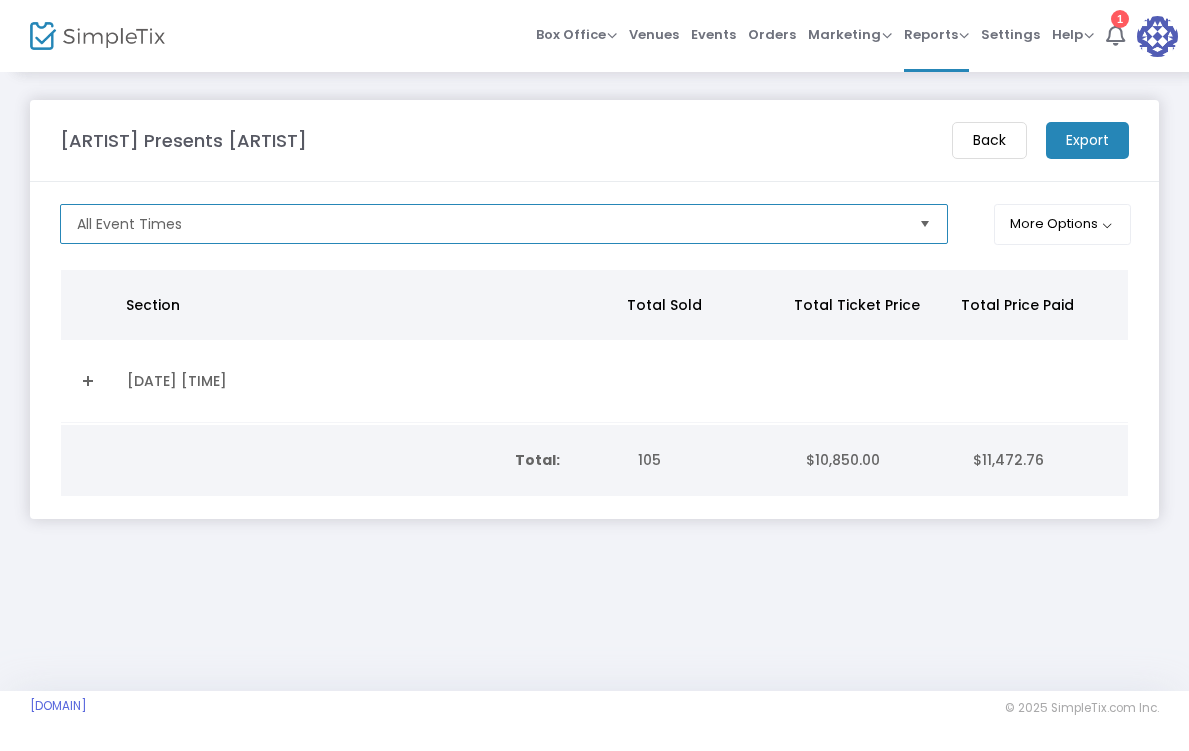 click on "All Event Times" at bounding box center [490, 224] 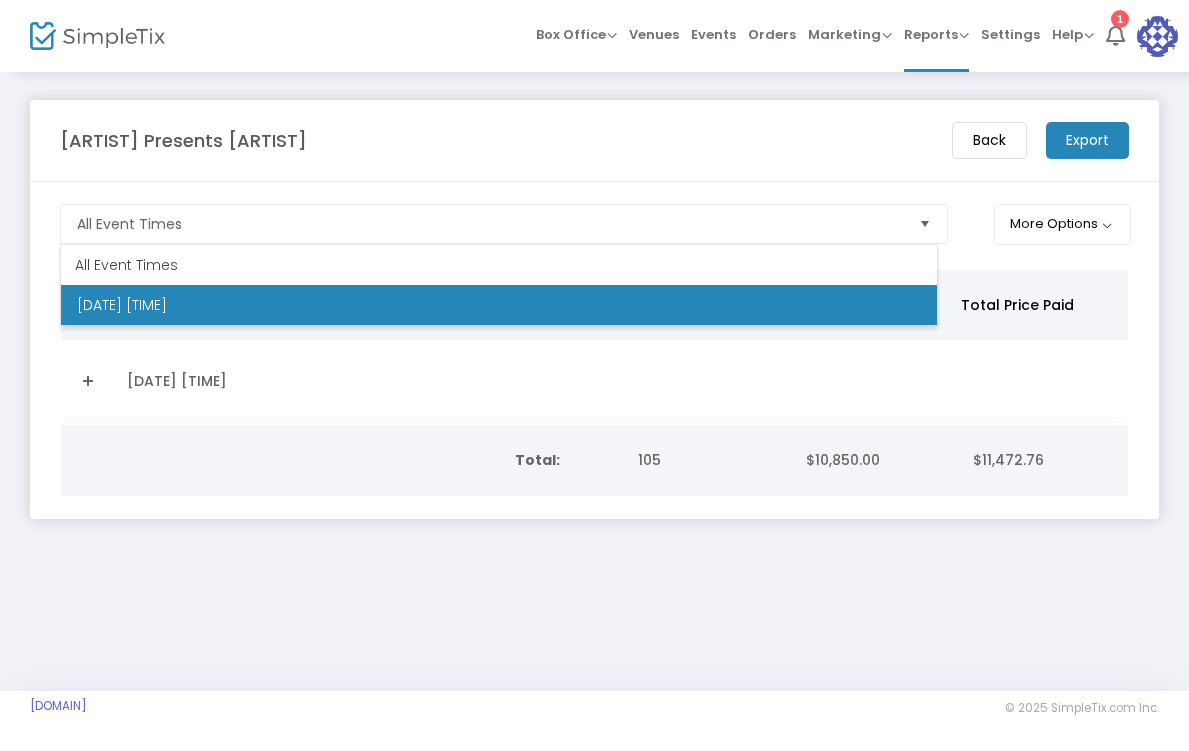 click on "[ARTIST] Presents [ARTIST]   Back   Export" 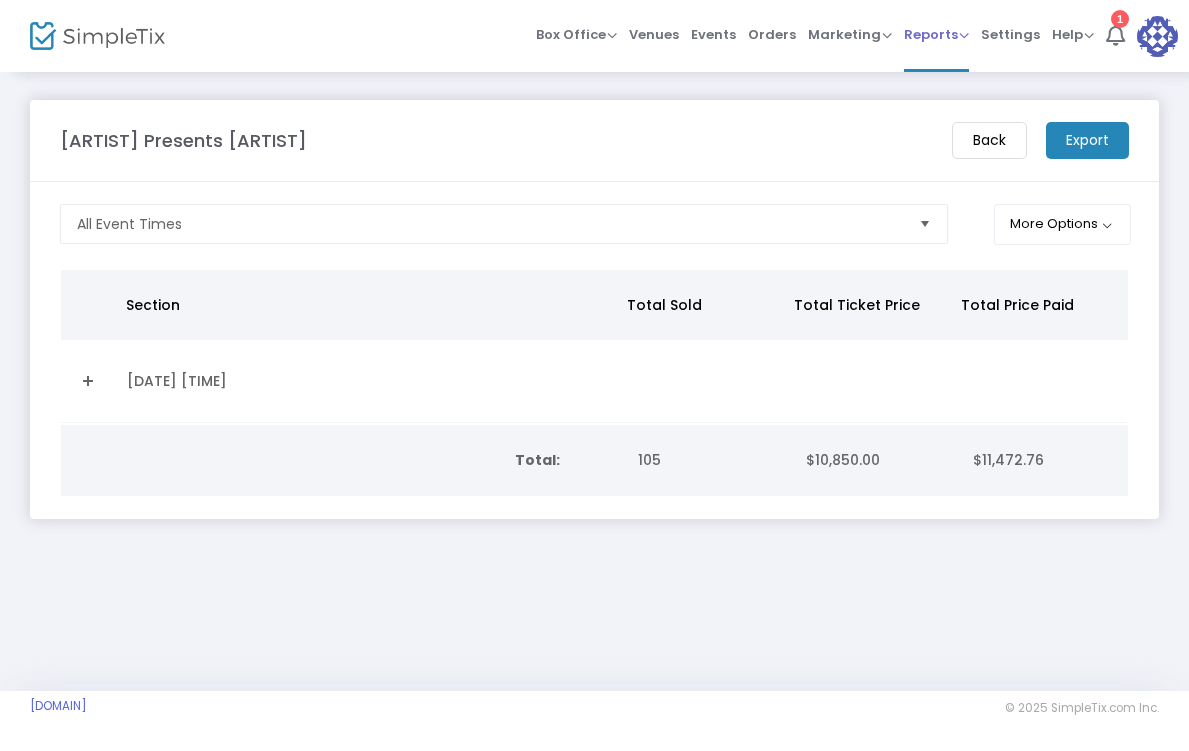 click on "Reports" at bounding box center (936, 34) 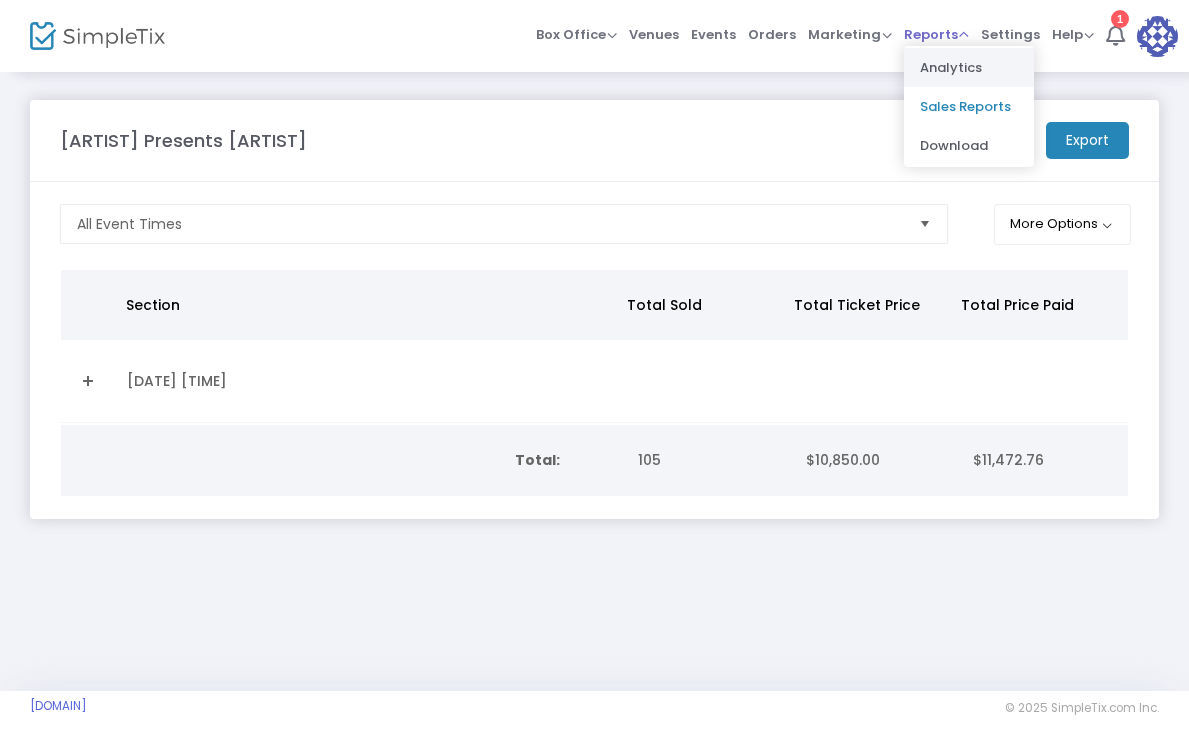click on "Analytics" at bounding box center [969, 67] 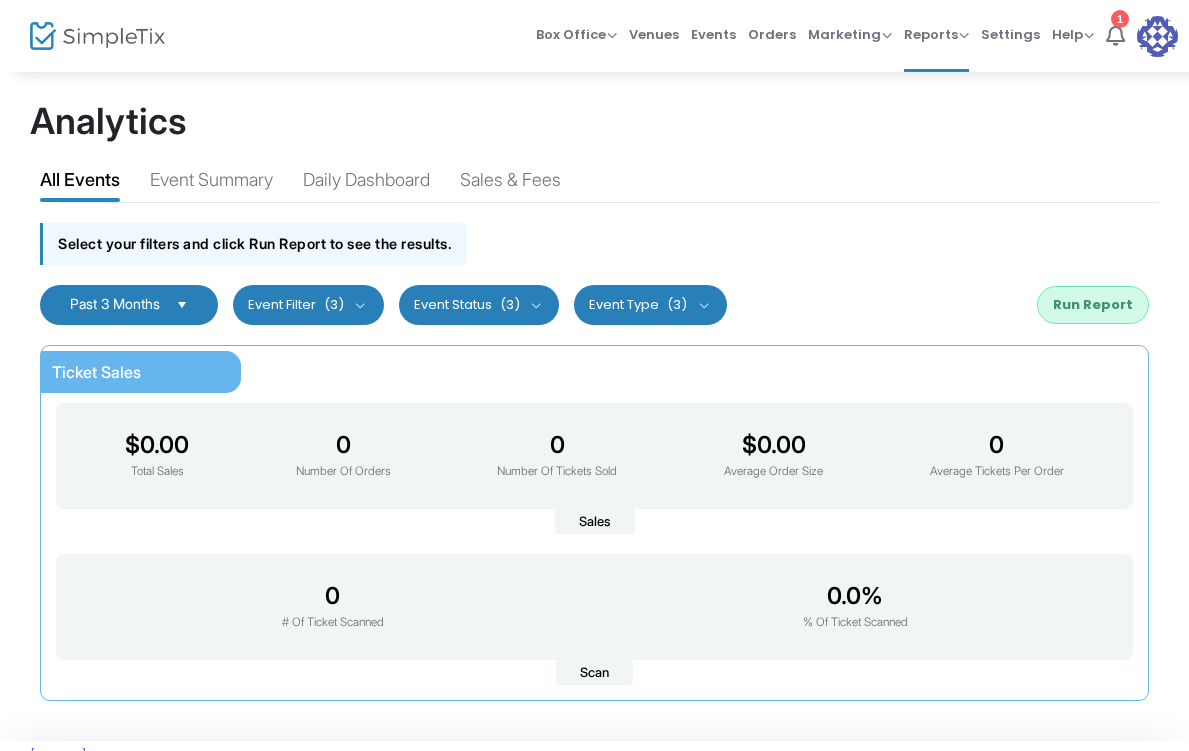 click on "Event Filter  (3)" at bounding box center (308, 305) 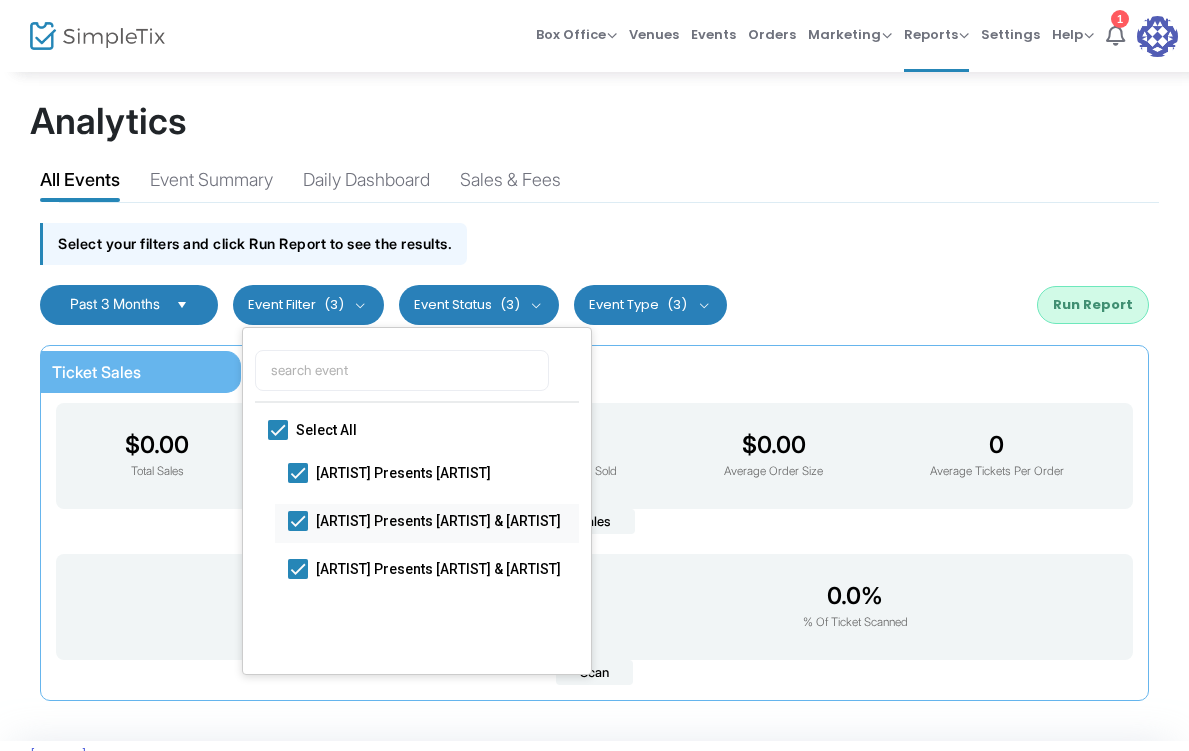click at bounding box center (298, 521) 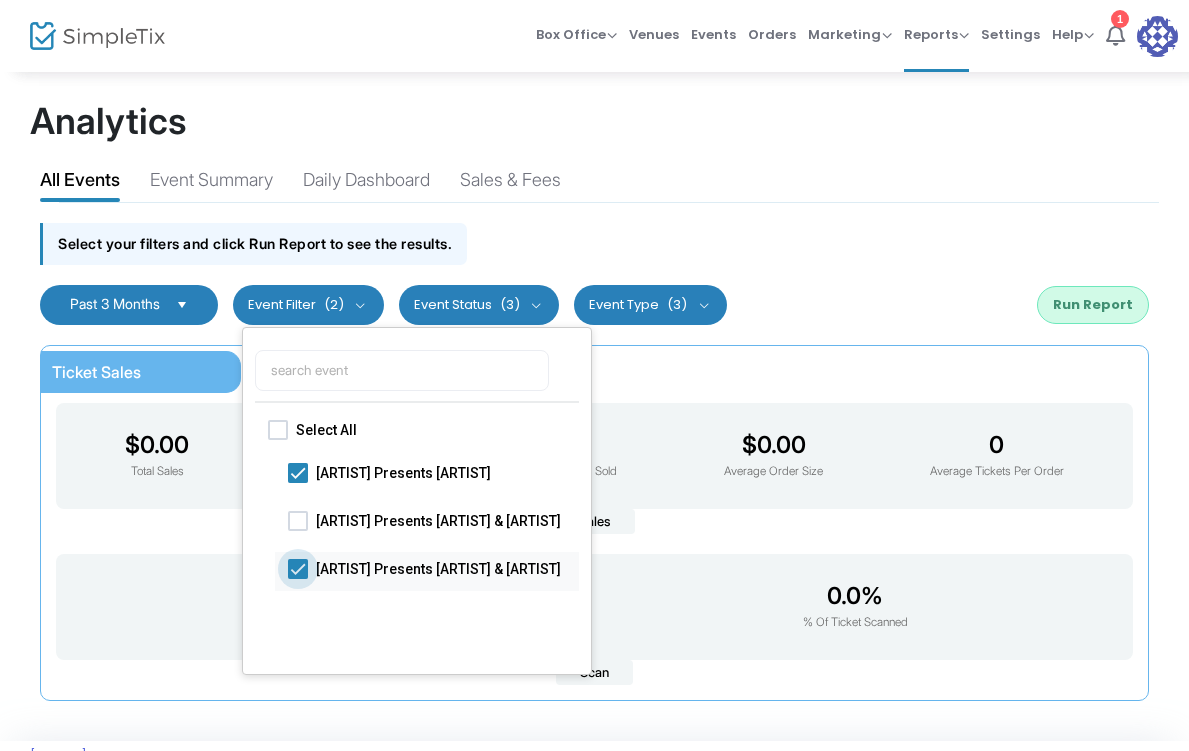 click at bounding box center (298, 569) 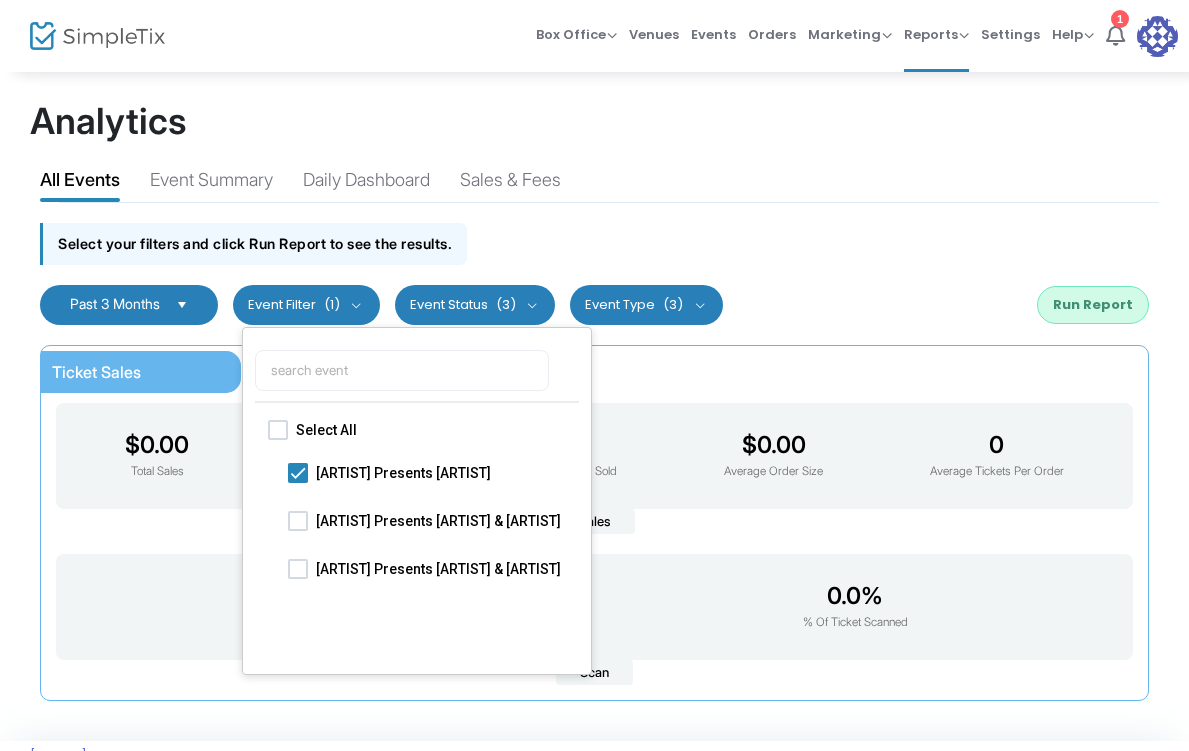 click on "Select your filters and click Run Report to see the results." 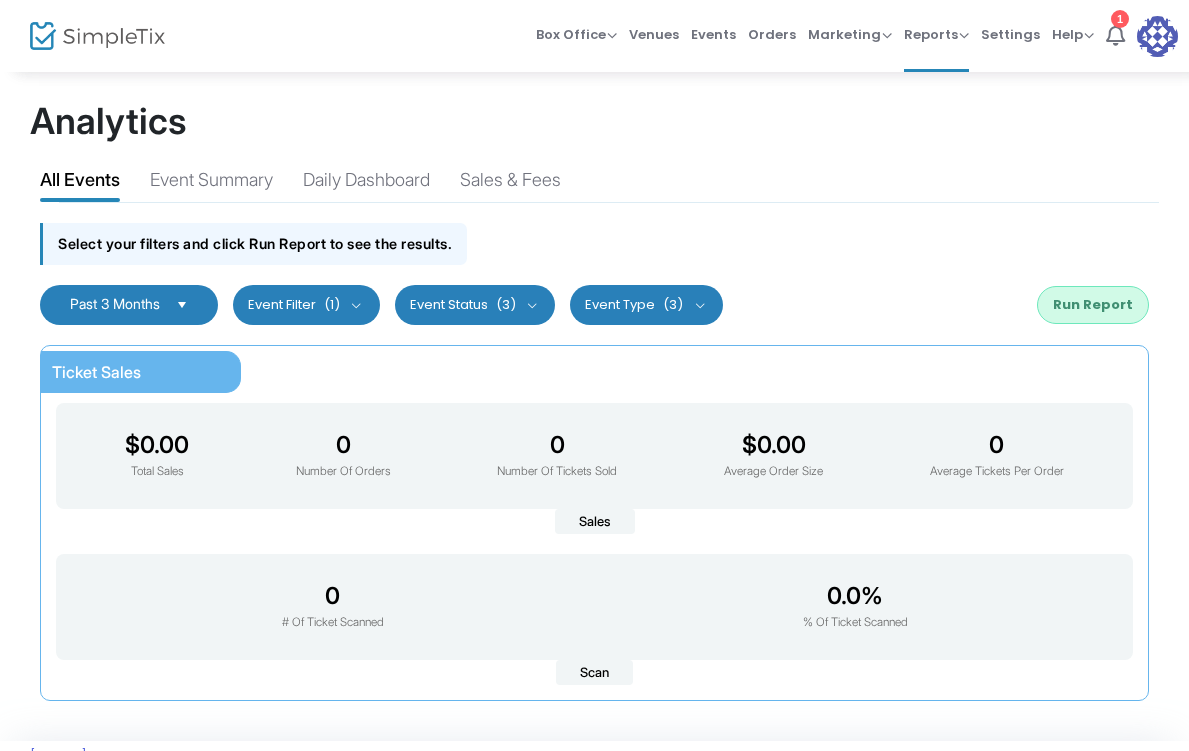 click on "Event Status  (3)" at bounding box center (475, 305) 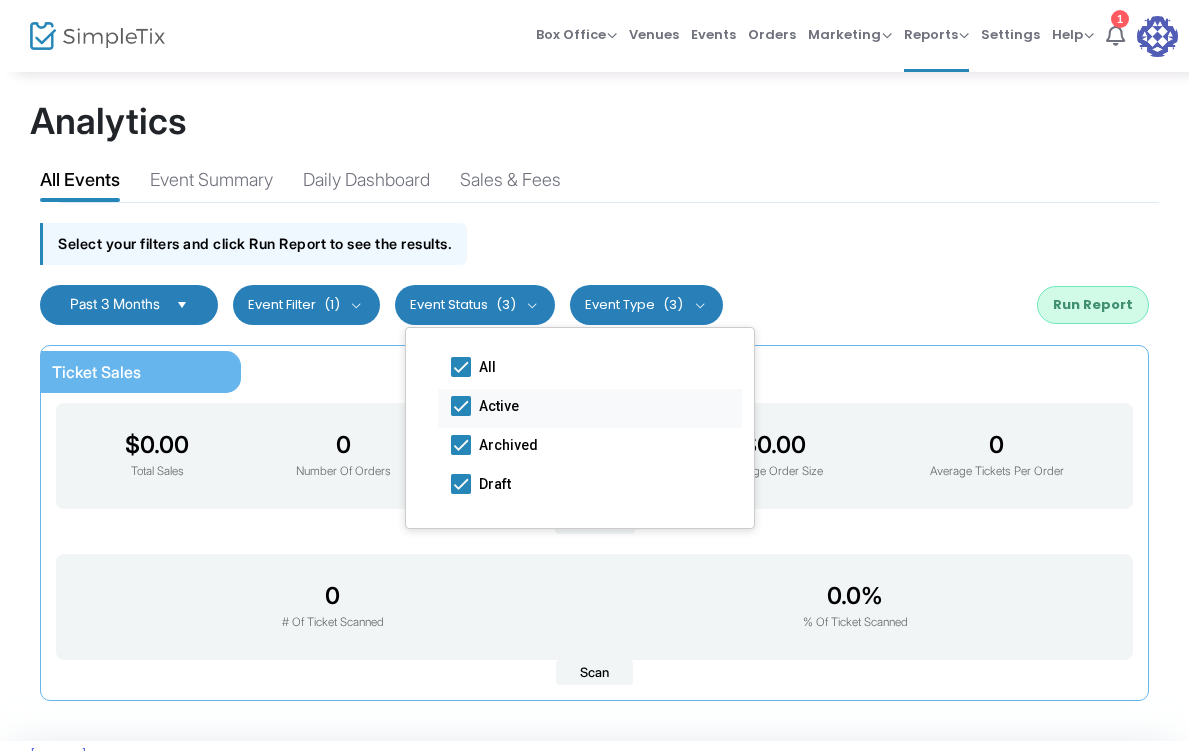 click at bounding box center (461, 406) 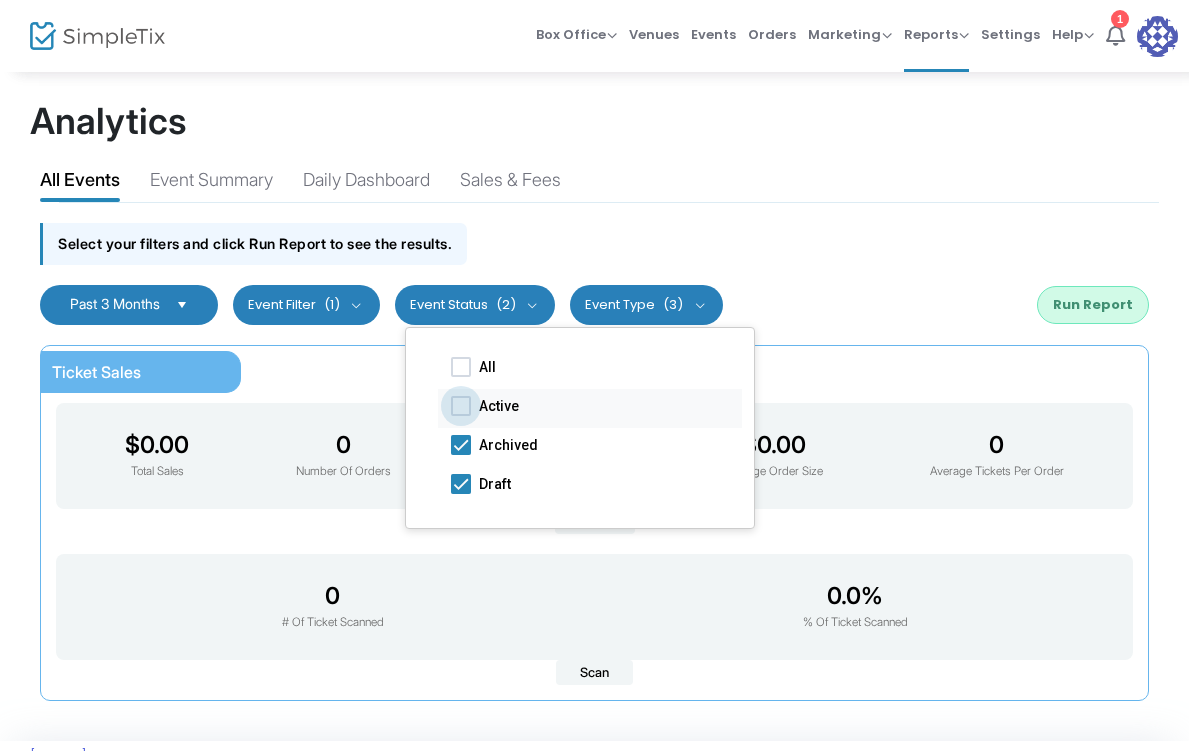 click at bounding box center (461, 406) 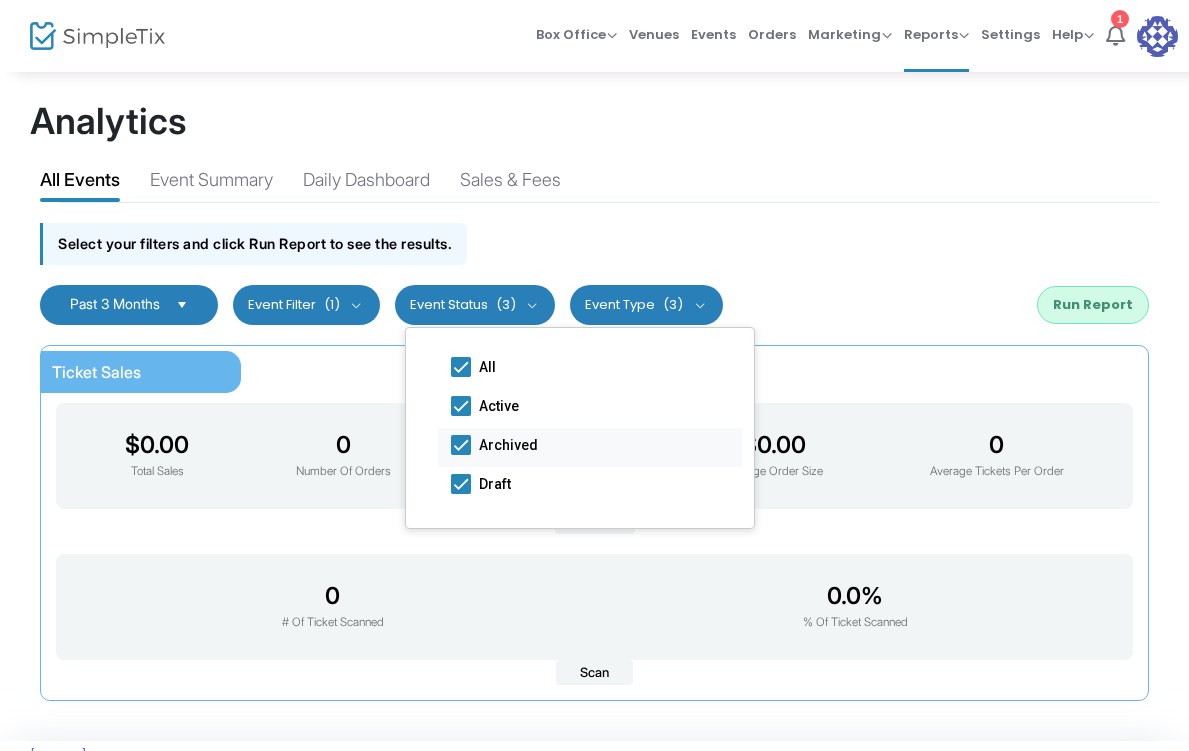 click at bounding box center [461, 445] 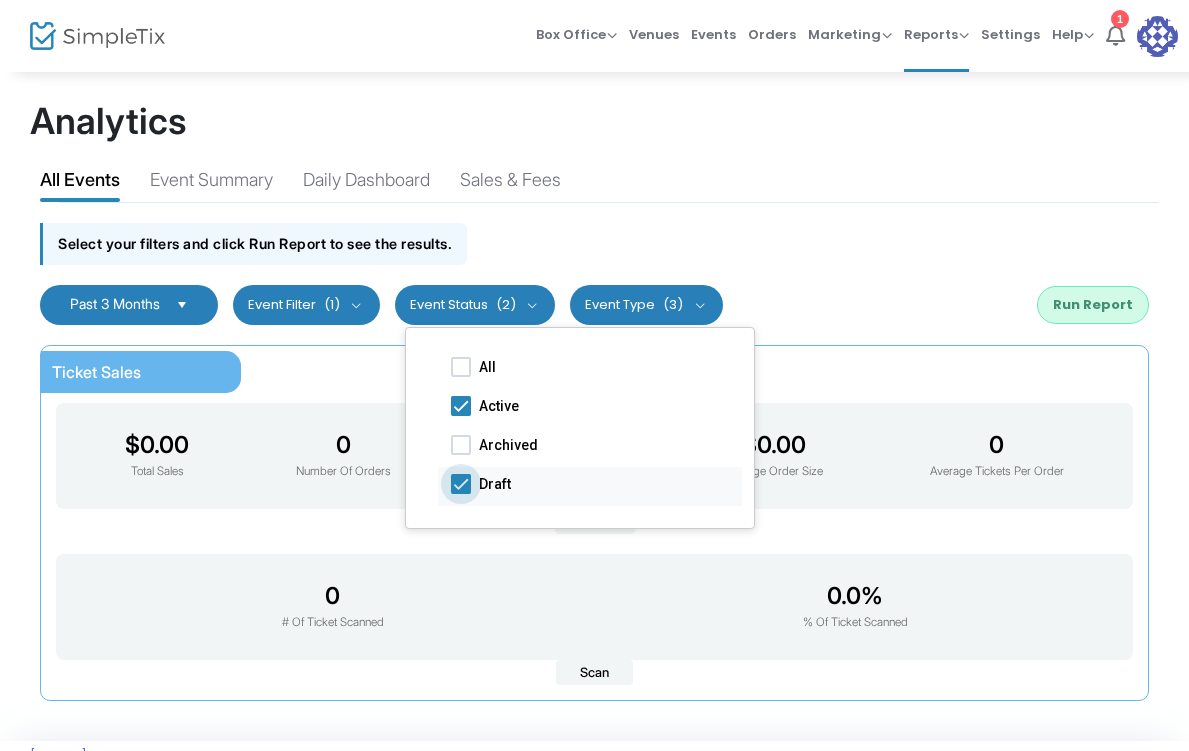 click at bounding box center (461, 484) 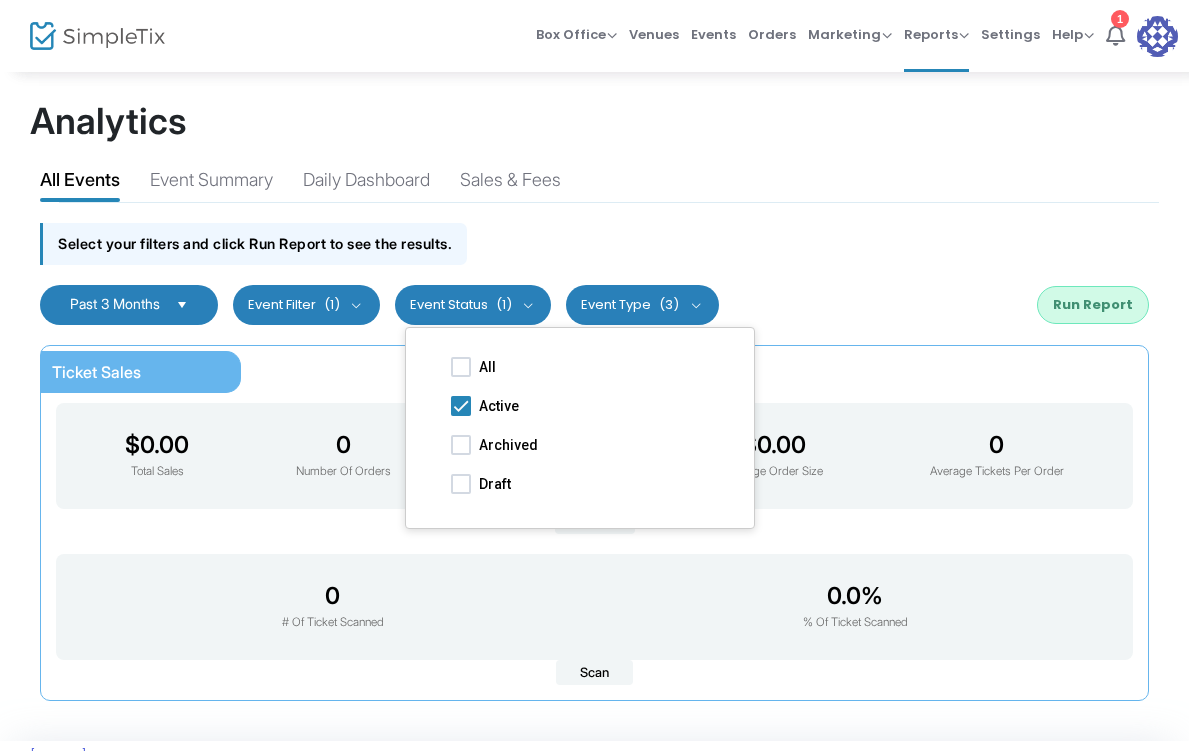 click on "Select your filters and click Run Report to see the results." 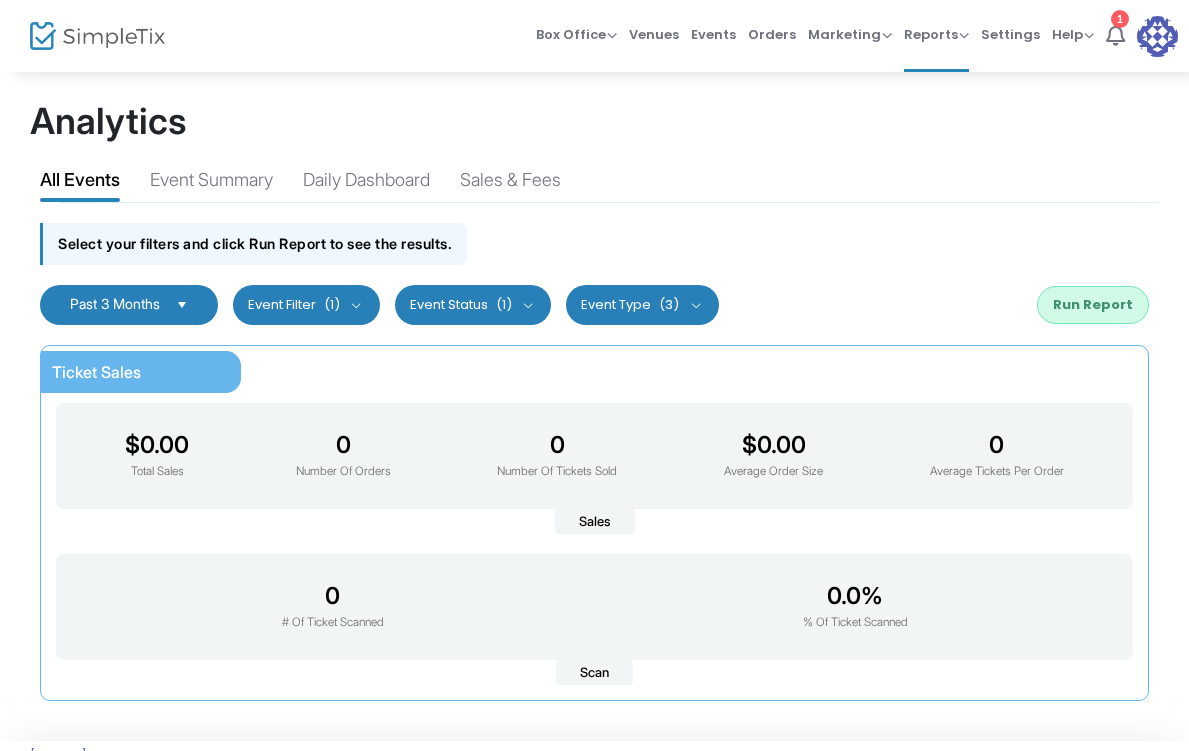 click on "(3)" at bounding box center (669, 305) 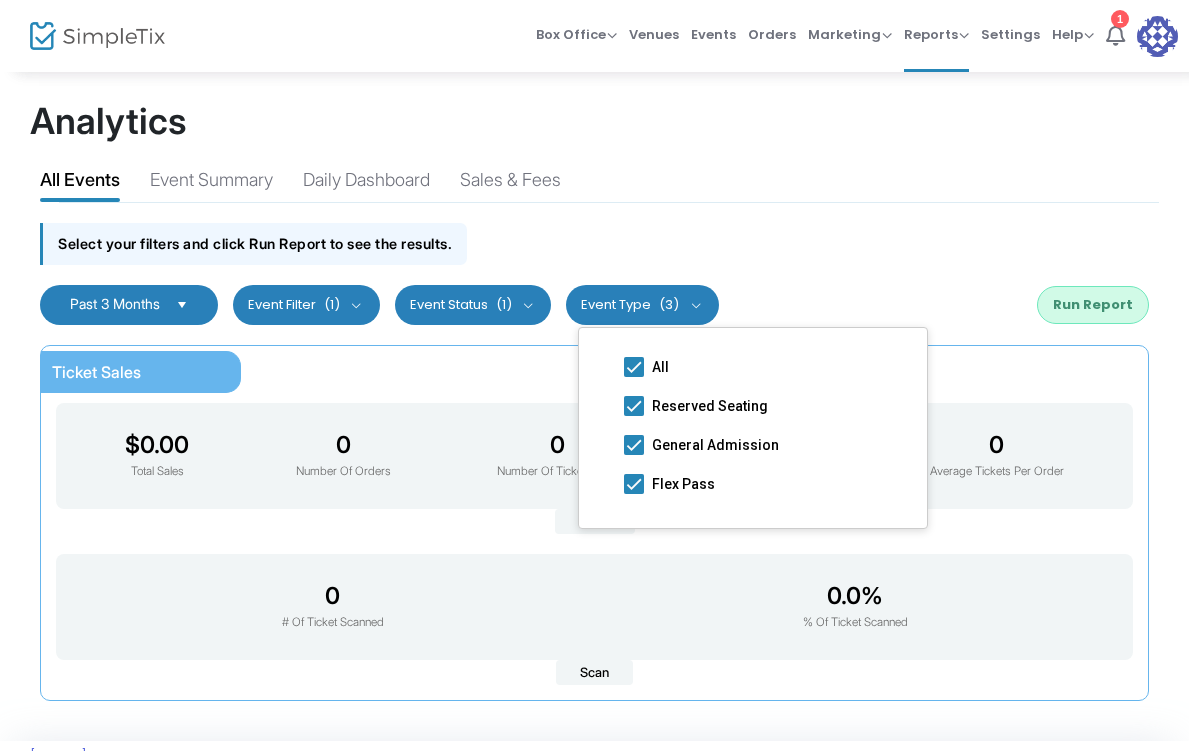 click on "Select your filters and click Run Report to see the results." 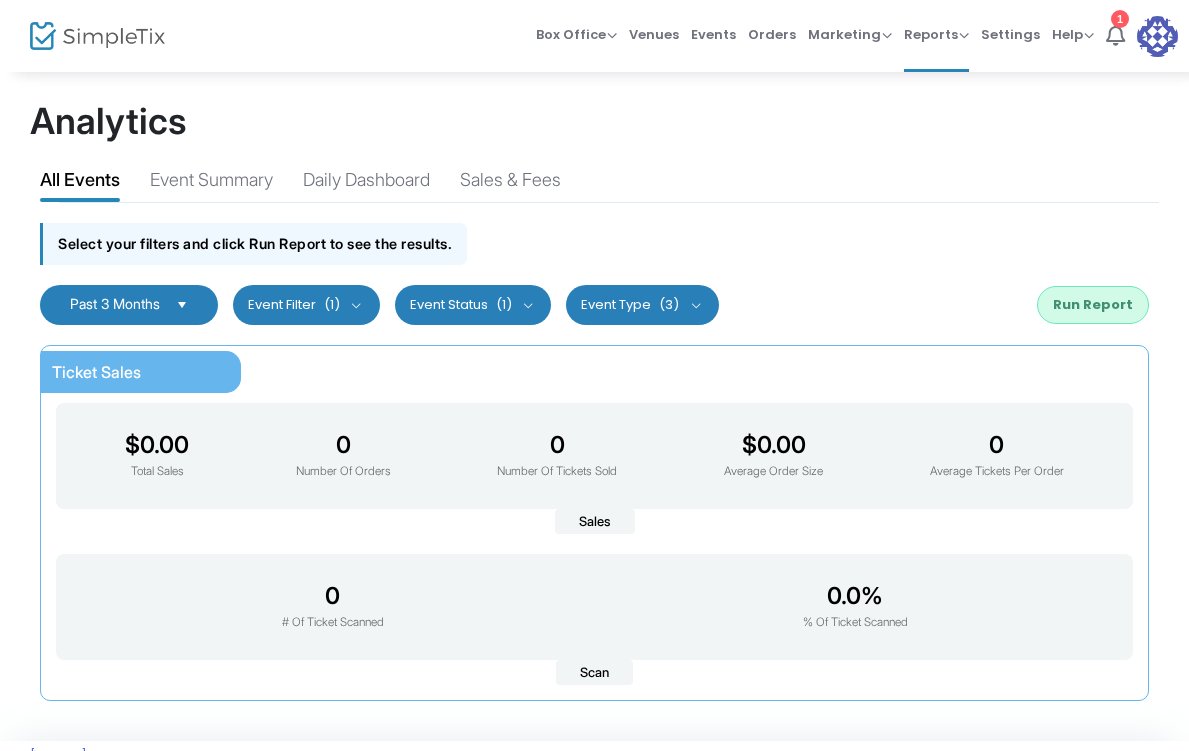 click on "Run Report" 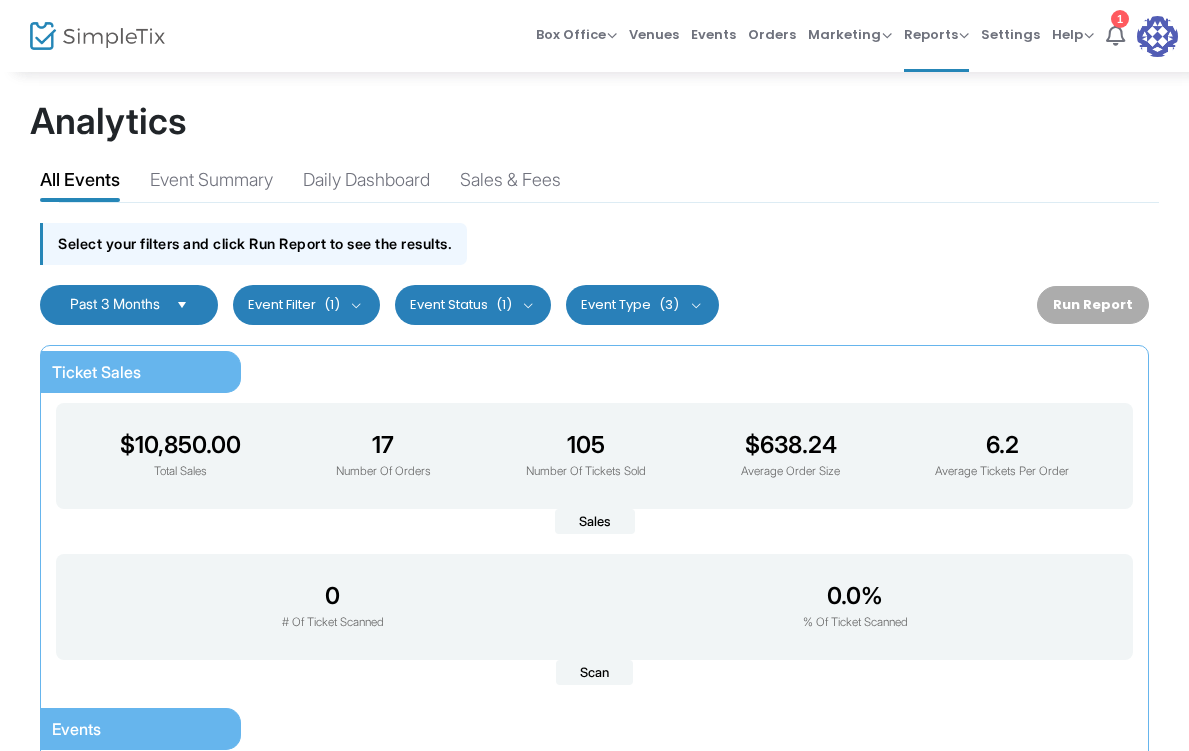 click on "Past 3 Months  Last 30 Days Last 3 Months Last 6 Months Last 12 Months Custom Range Cancel Apply   Cancel Apply   Cancel Apply    Event Filter  (1)   Select All    [ARTIST] Presents [ARTIST]     [ARTIST] Presents [ARTIST] & [ARTIST]     [ARTIST] Presents [ARTIST] & [ARTIST]   Event Status  (1)    All     Active     Archived     Draft   Event Type  (3)    All     Reserved Seating     General Admission     Flex Pass   Event Filter     [ARTIST] Presents [ARTIST]     [ARTIST] Presents [ARTIST] & [ARTIST]     [ARTIST] Presents [ARTIST] & [ARTIST]   Event Time   [DATE] - [DATE]  Last 30 Days Last 3 Months Last 6 Months Last 12 Months Custom Range Cancel Apply   Cancel Apply   Cancel Apply   No time options  Event Ticket Filter  No section found  Run Report" 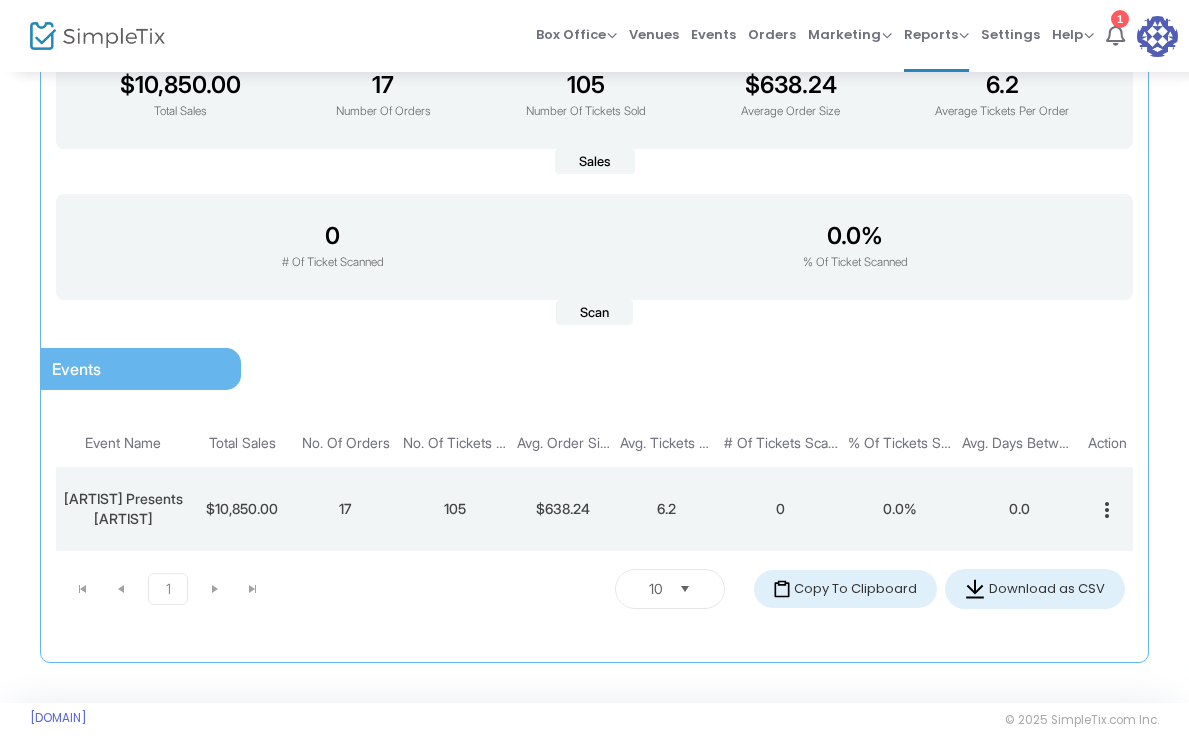 scroll, scrollTop: 398, scrollLeft: 0, axis: vertical 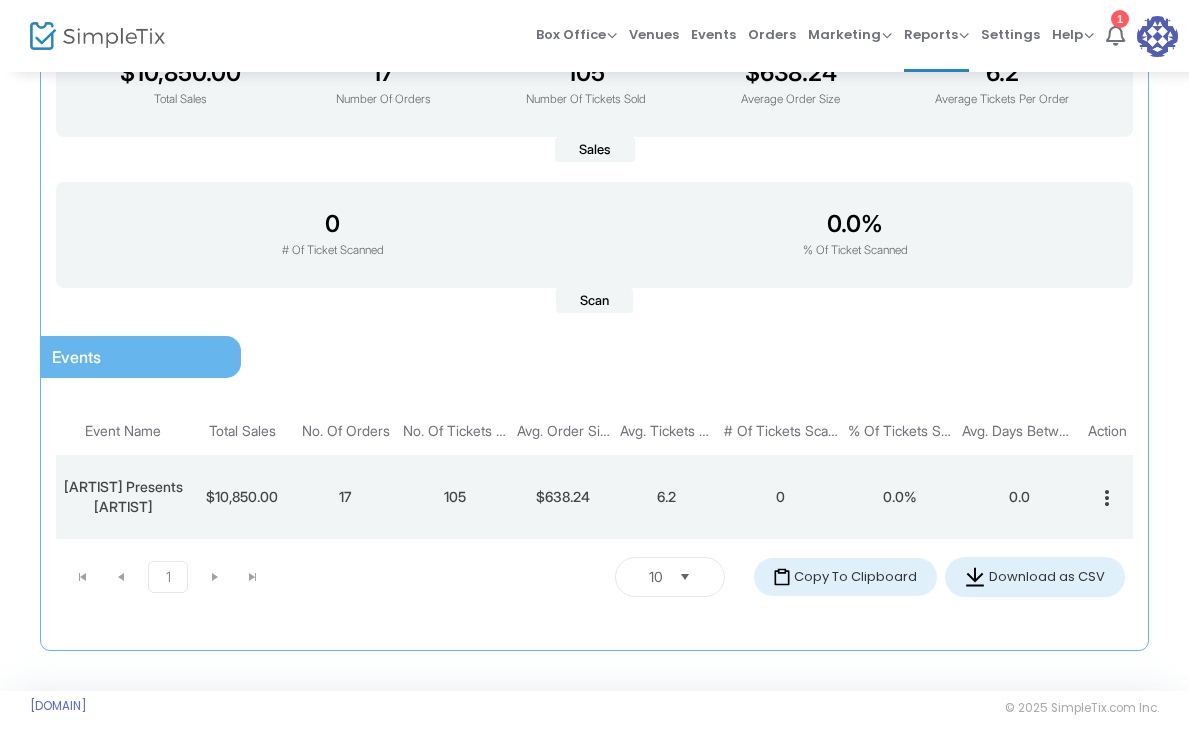 click on "$638.24" 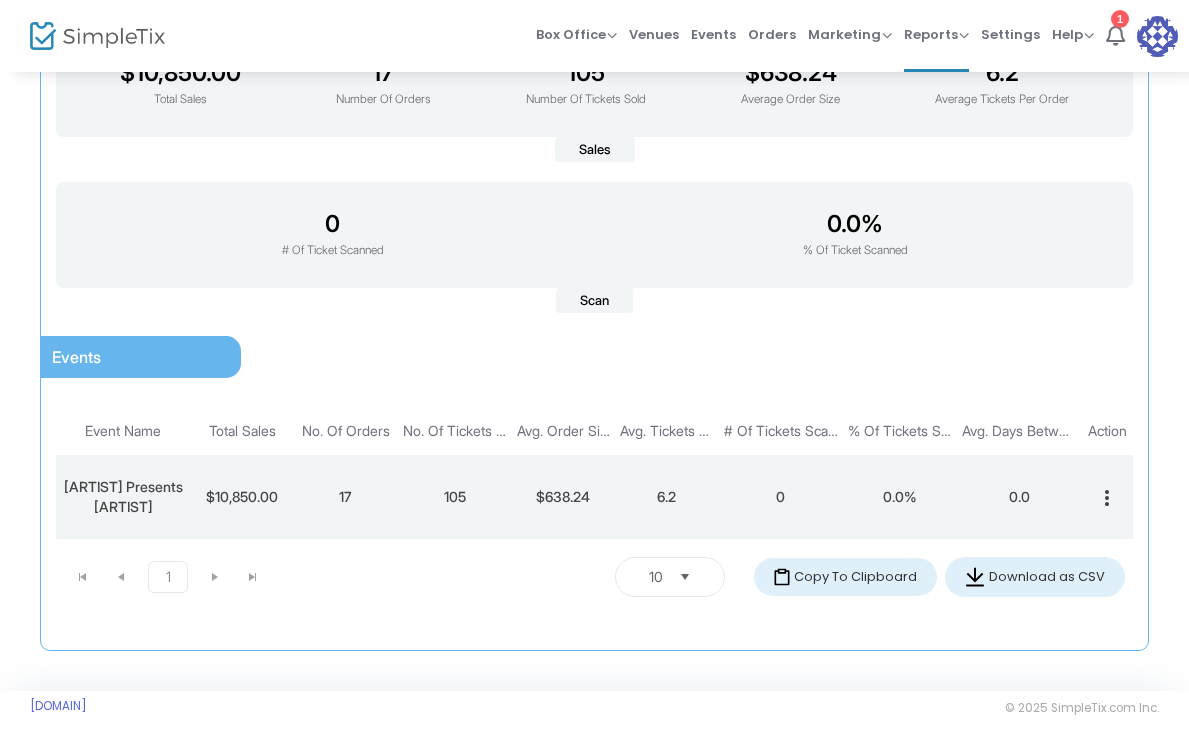click on "more_vert" 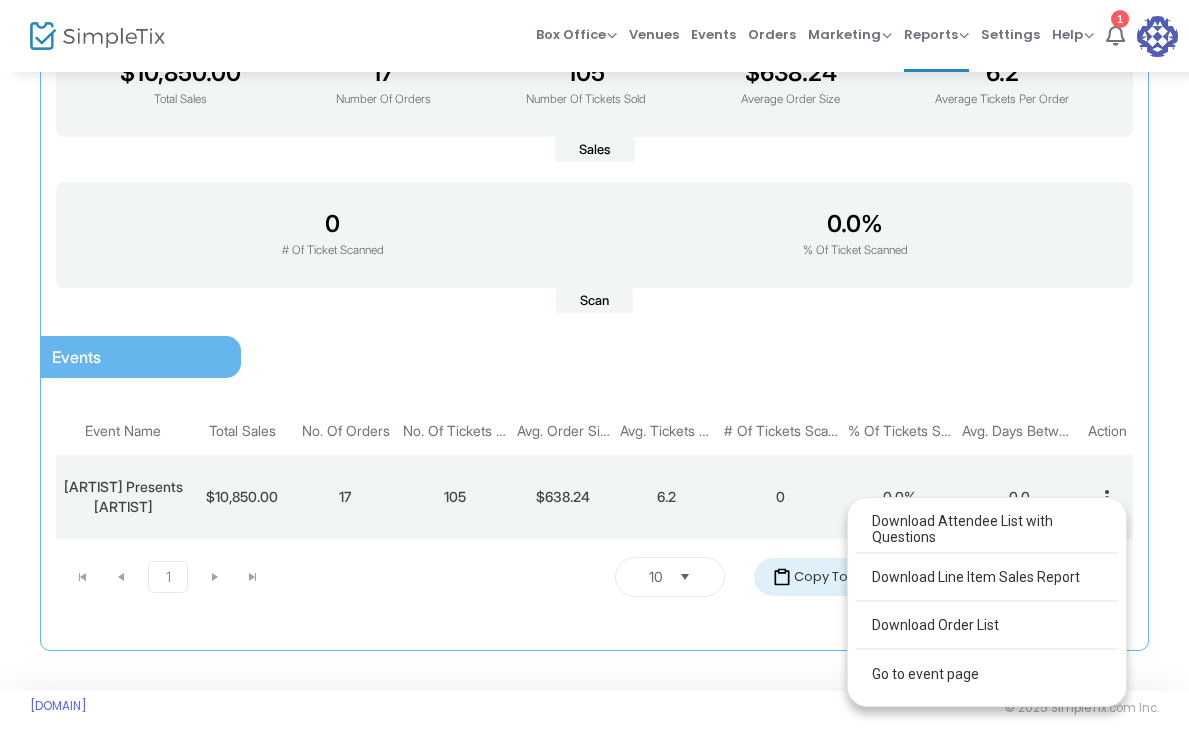 click at bounding box center (594, 375) 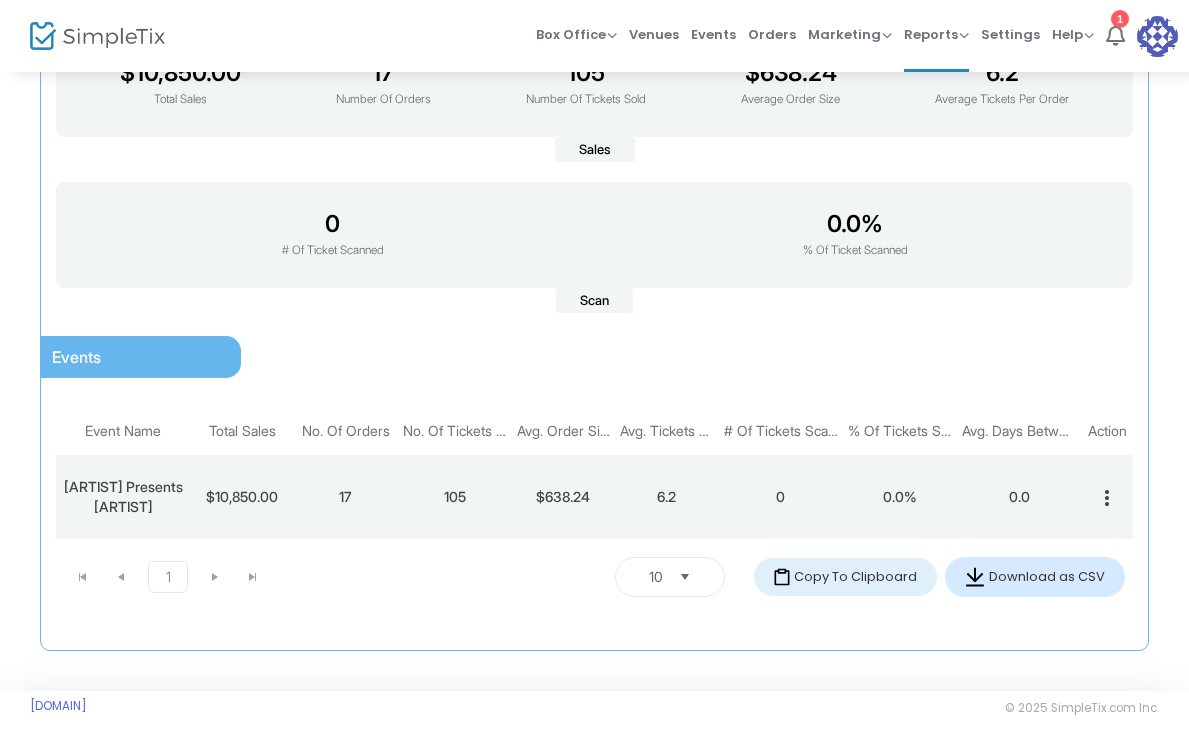 click on "Download as CSV" 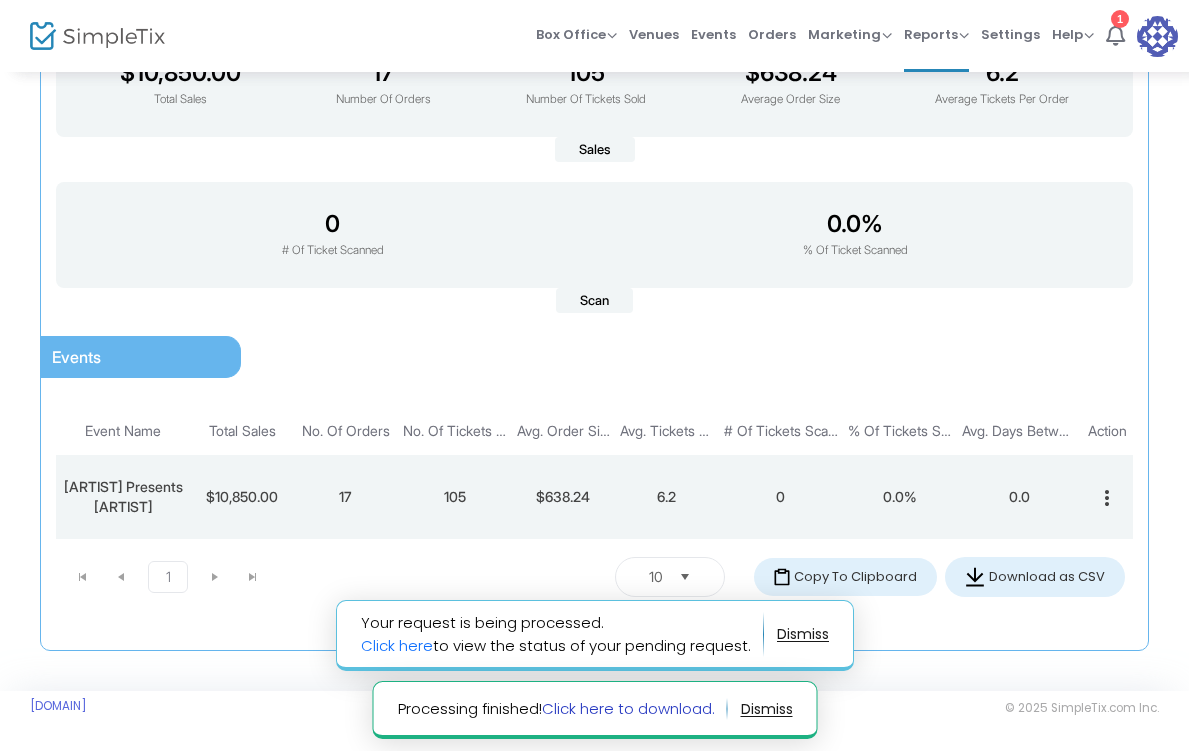 click on "Click here to download." 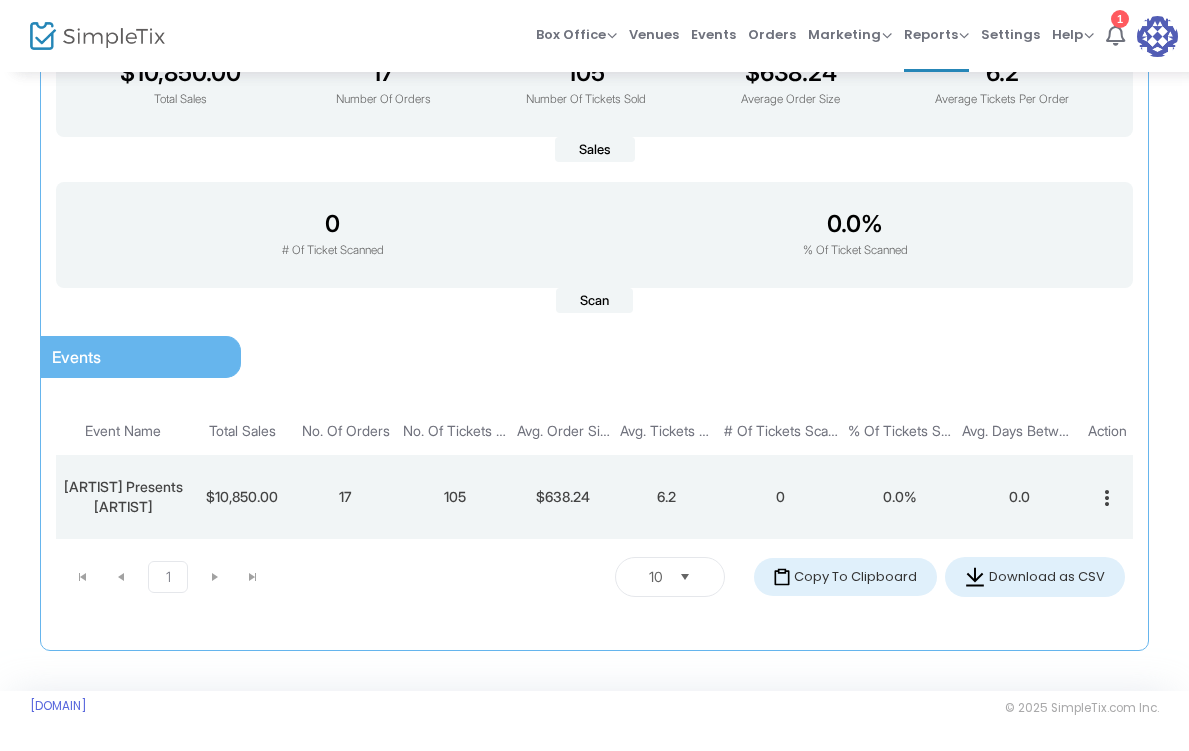 click on "0  # Of Ticket Scanned  0.0%  % Of Ticket Scanned Scan" 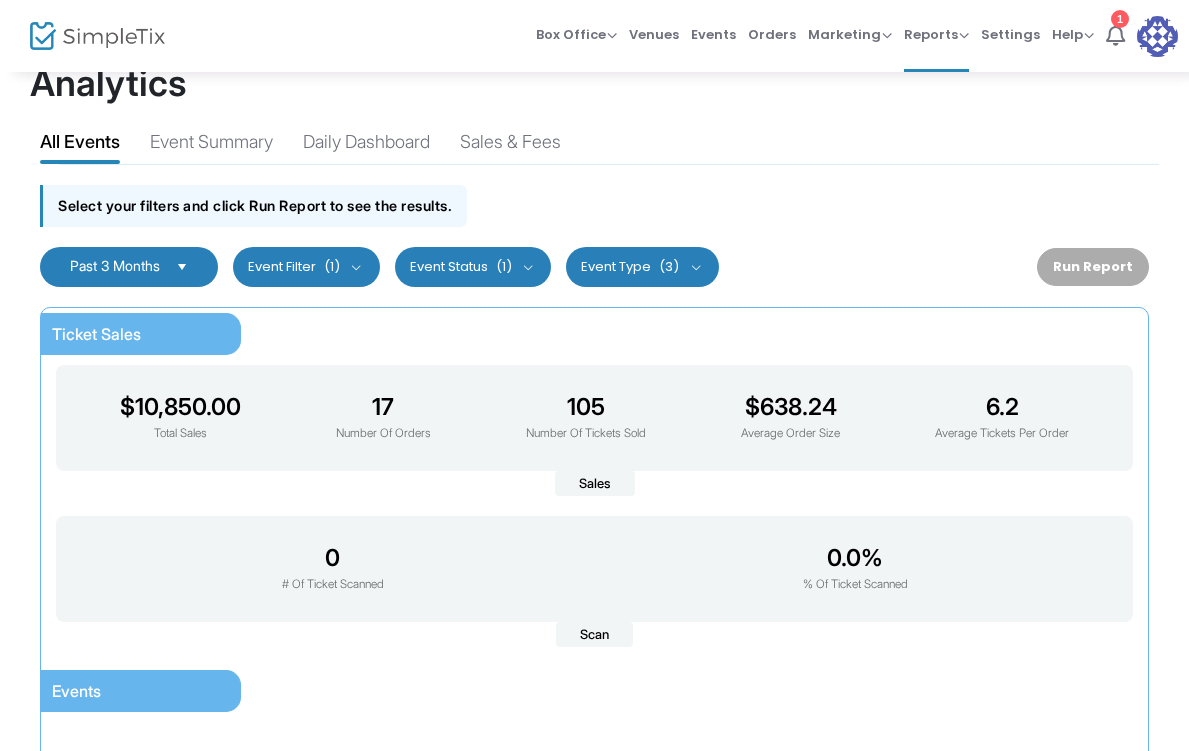 scroll, scrollTop: 0, scrollLeft: 0, axis: both 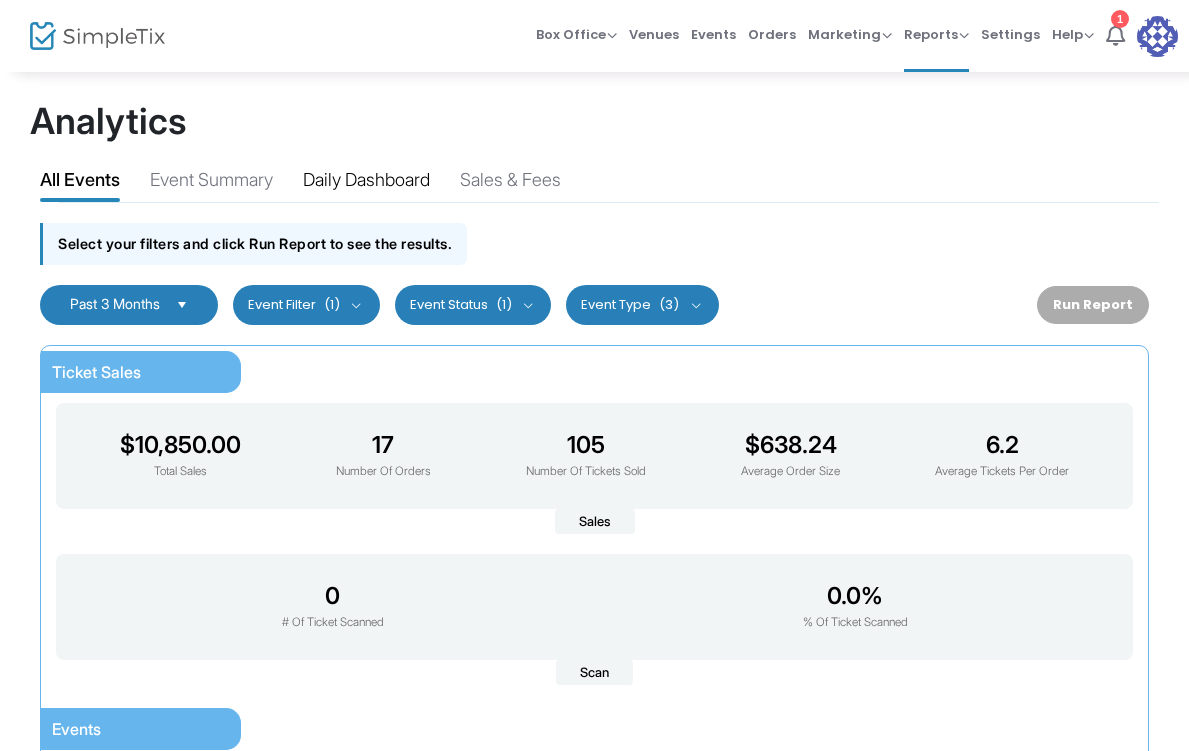 click on "Daily Dashboard" 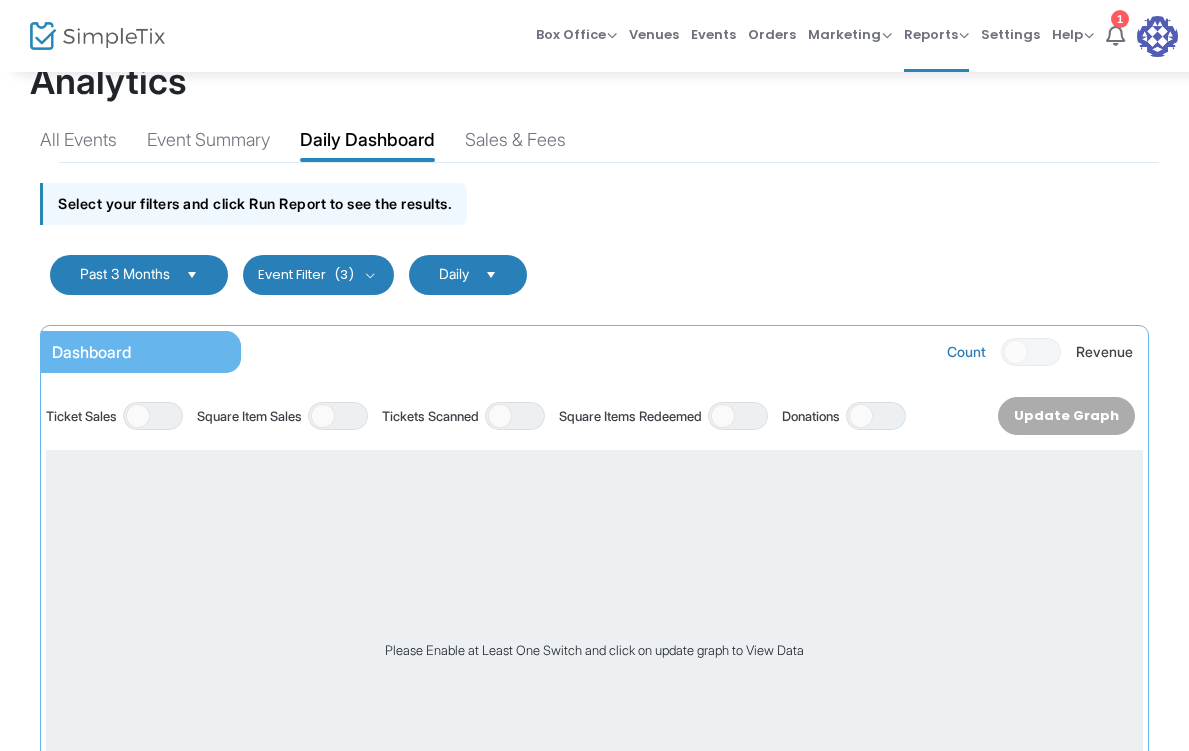 scroll, scrollTop: 80, scrollLeft: 0, axis: vertical 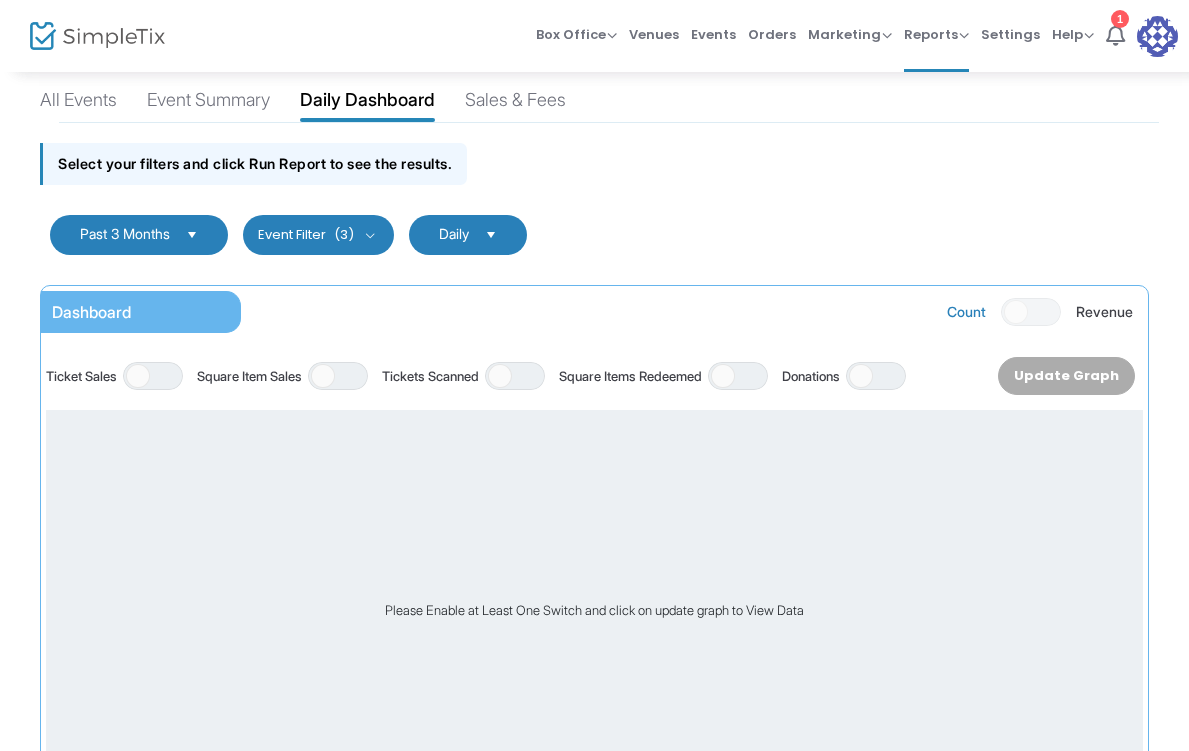 click on "Event Filter   (3)" at bounding box center (318, 235) 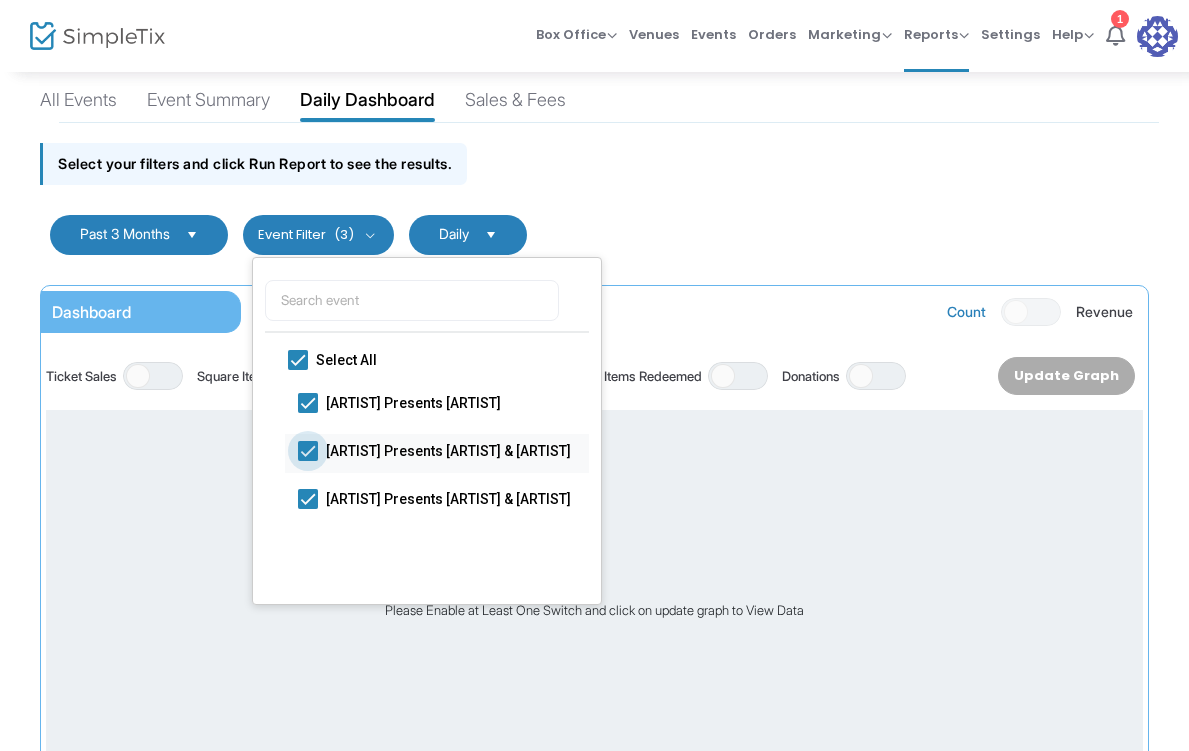 click at bounding box center (308, 451) 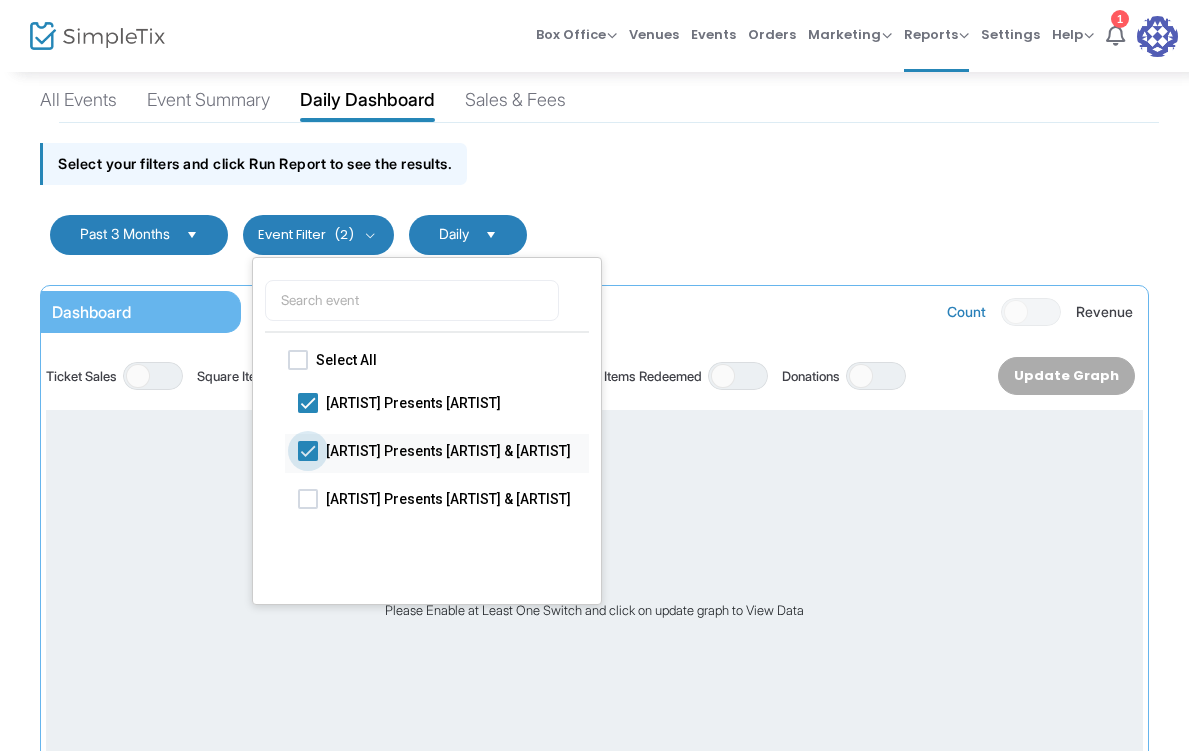 click at bounding box center (308, 451) 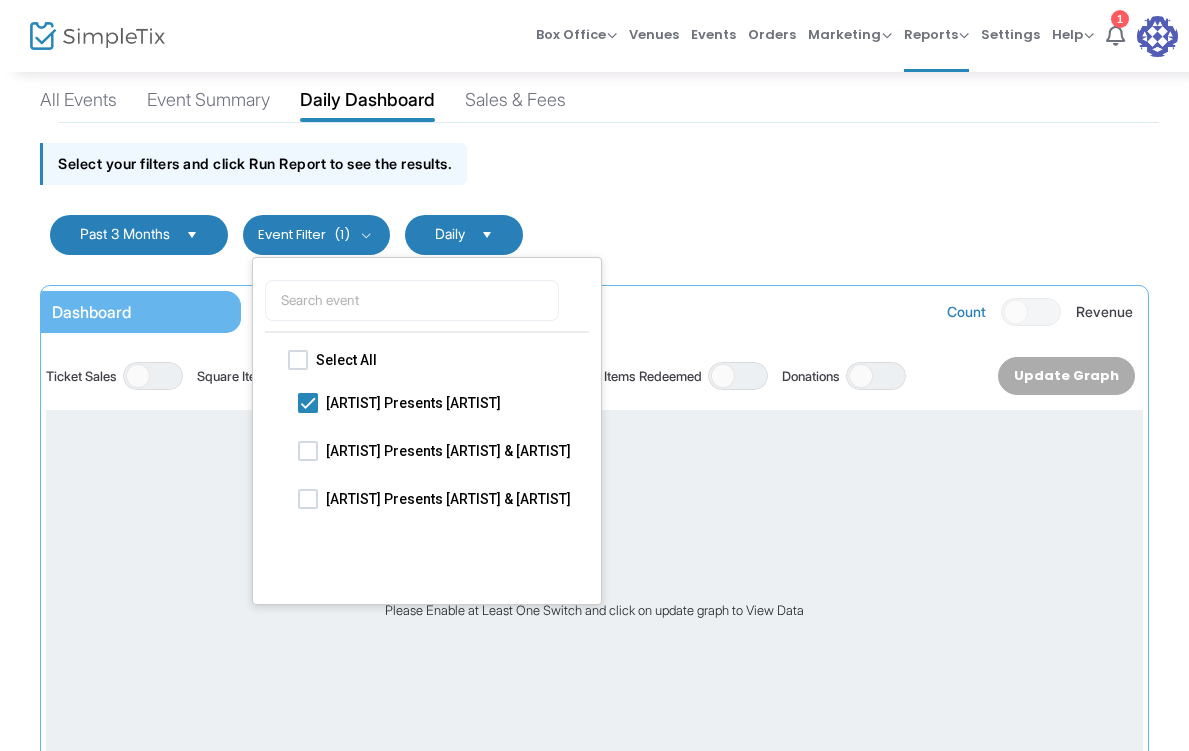 click on "Past 3 Months  Cancel Apply    Event Filter   (1)     Select All     [ARTIST] Presents [ARTIST]     [ARTIST] Presents [ARTIST] & [ARTIST]     [ARTIST] Presents [ARTIST] & [ARTIST]  Daily" 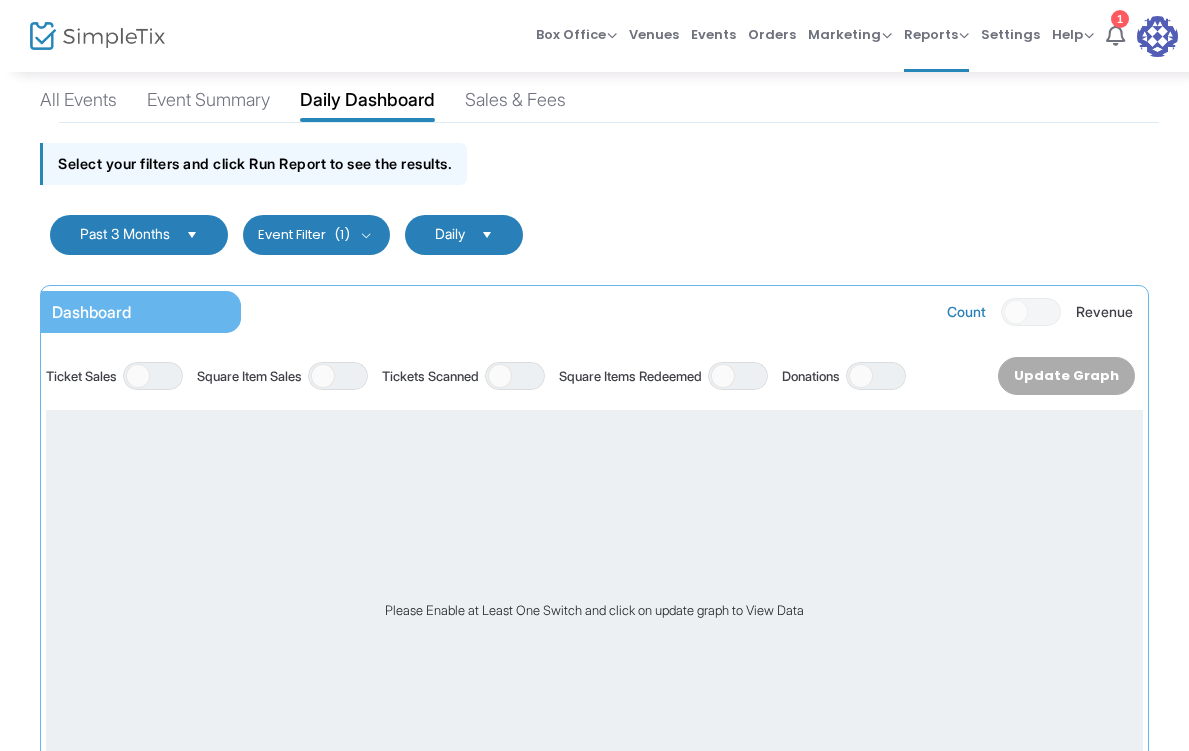 click at bounding box center (486, 234) 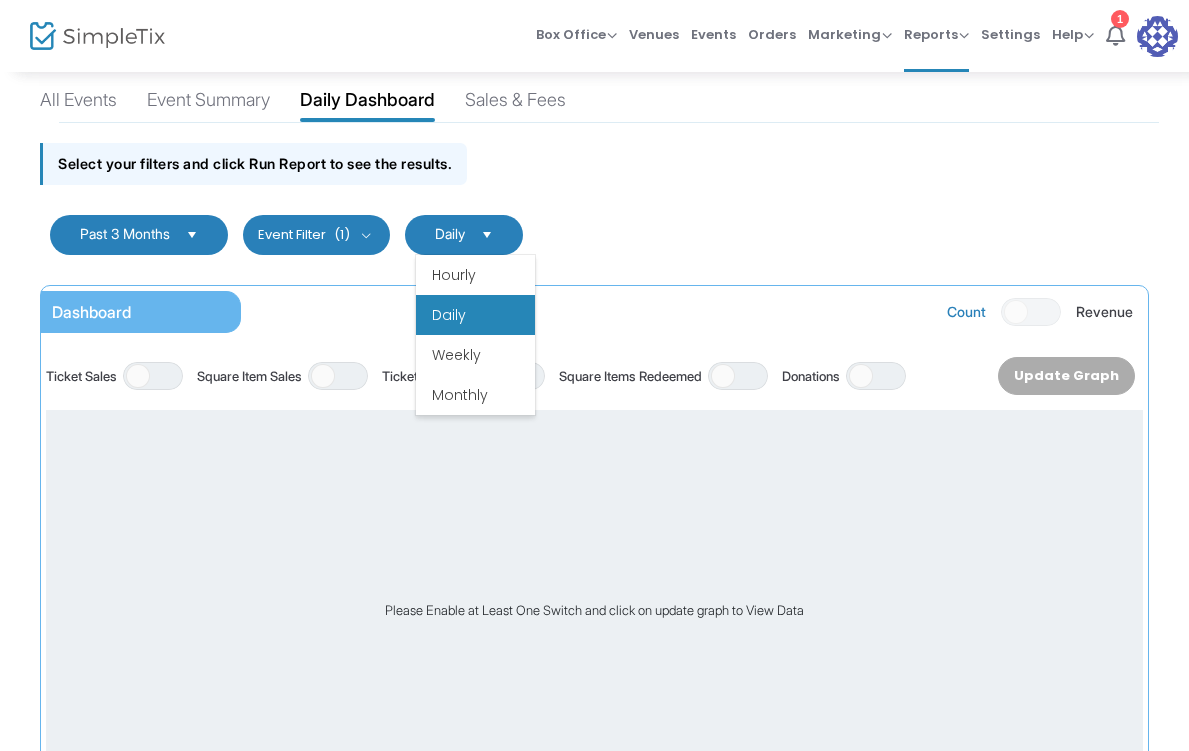 click at bounding box center [486, 234] 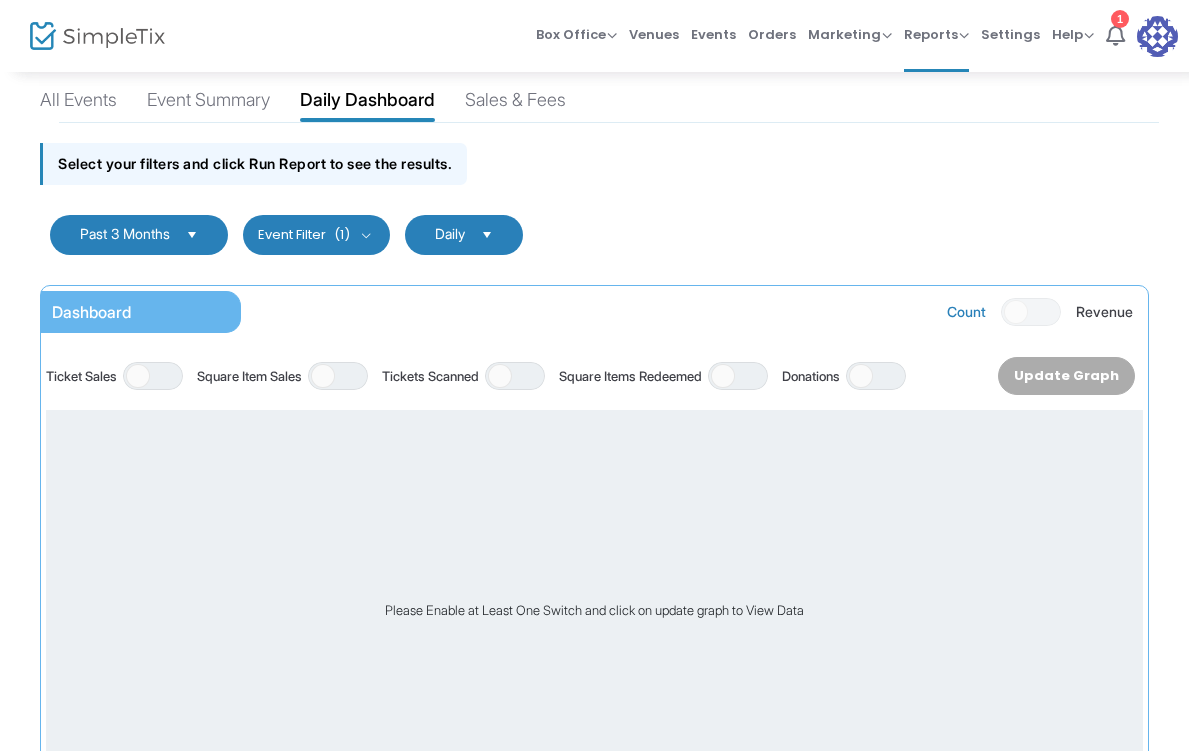 click on "Past 3 Months  Cancel Apply    Event Filter   (1)     Select All     [ARTIST] Presents [ARTIST]     [ARTIST] Presents [ARTIST] & [ARTIST]     [ARTIST] Presents [ARTIST] & [ARTIST]  Daily" 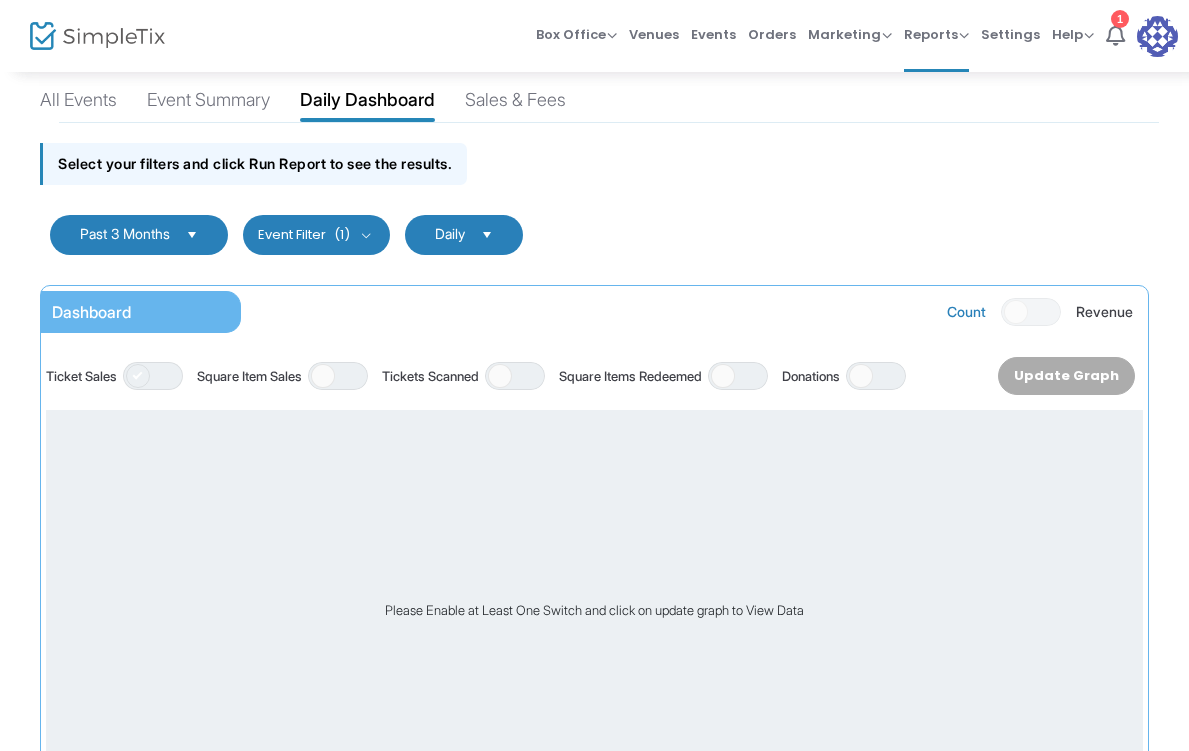 click 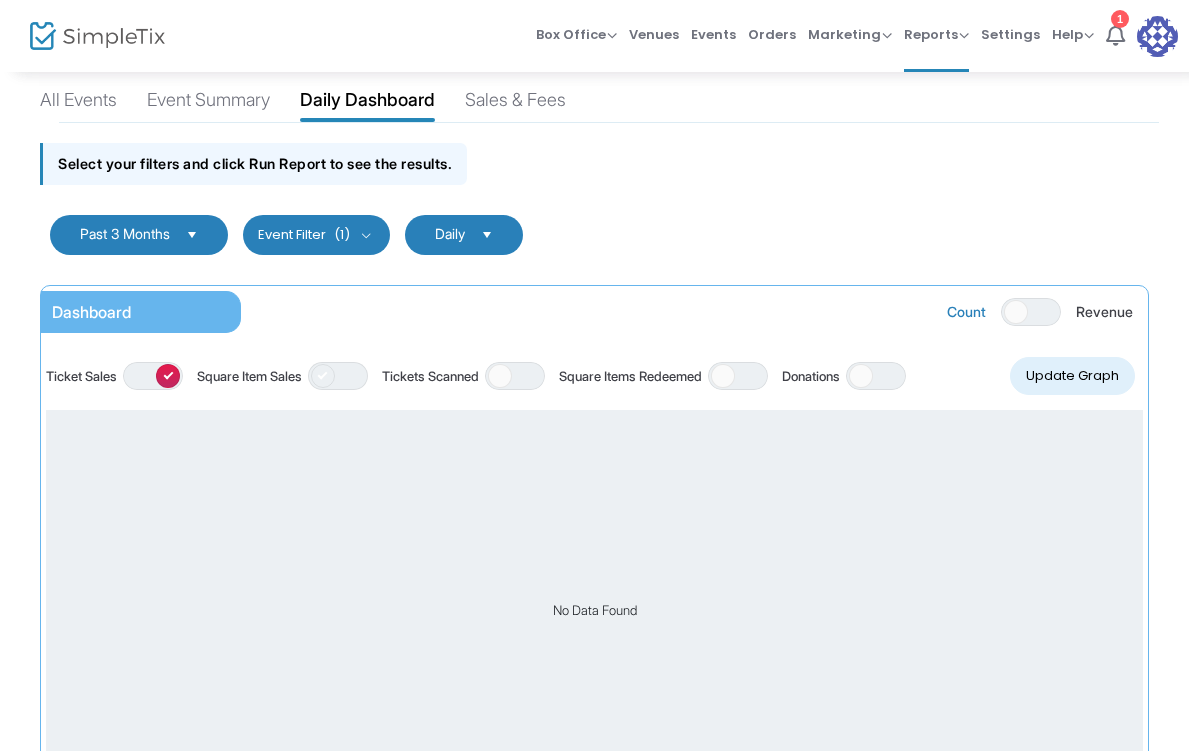 click 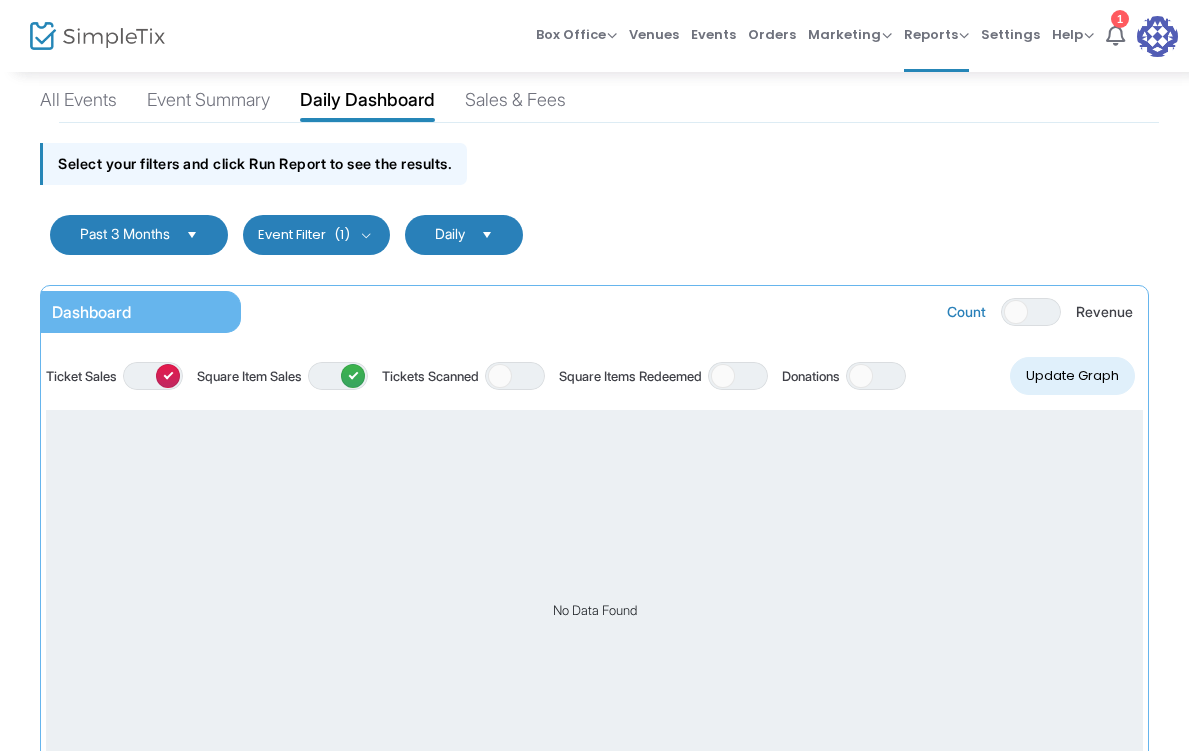 click on "Select your filters and click Run Report to see the results." 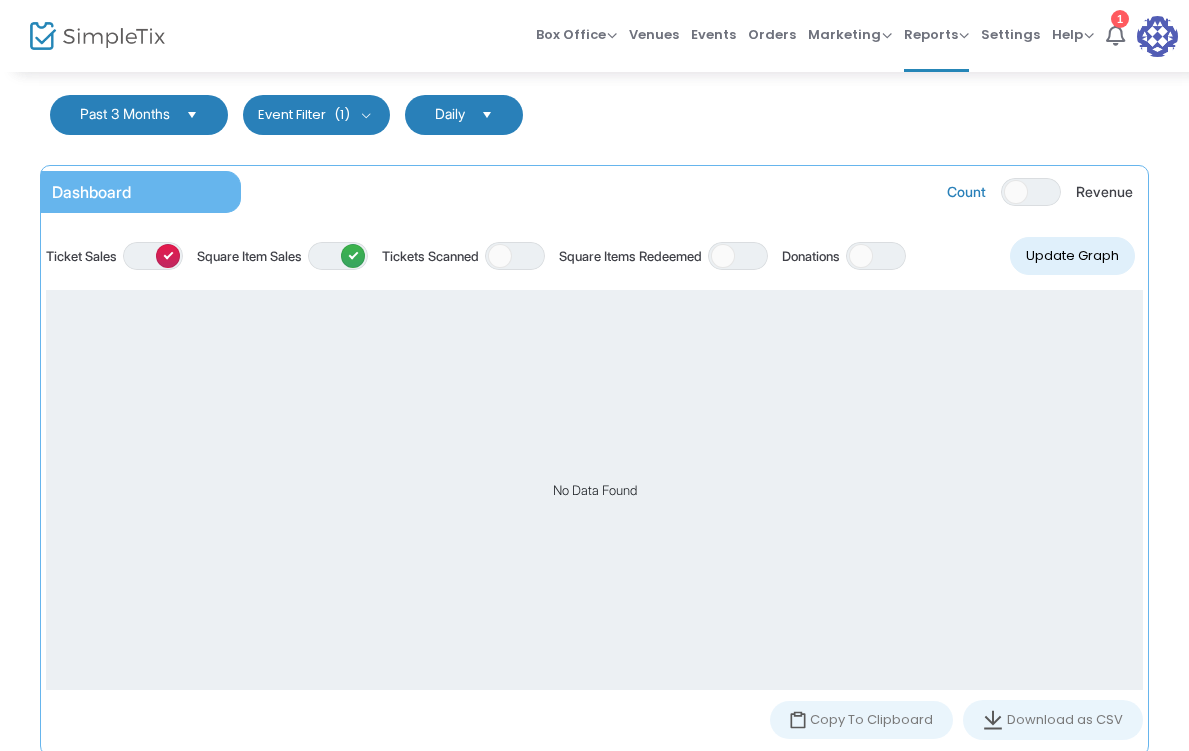 scroll, scrollTop: 240, scrollLeft: 0, axis: vertical 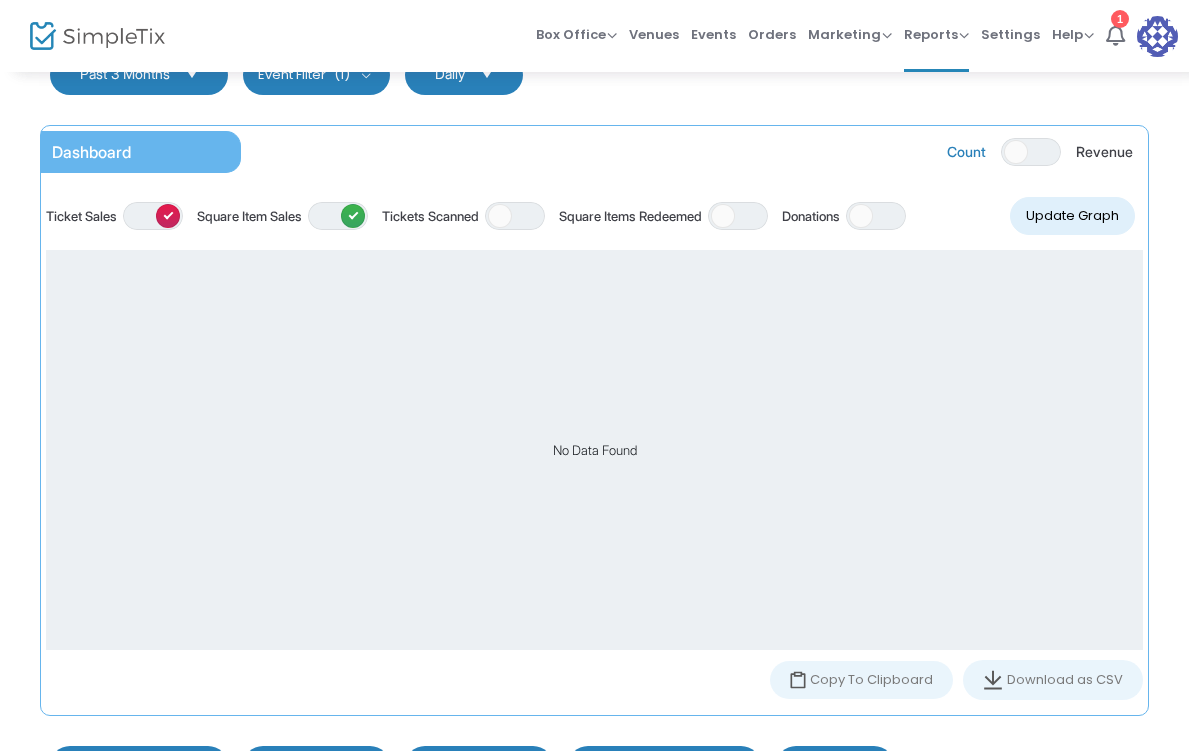 click on "Download as CSV" 